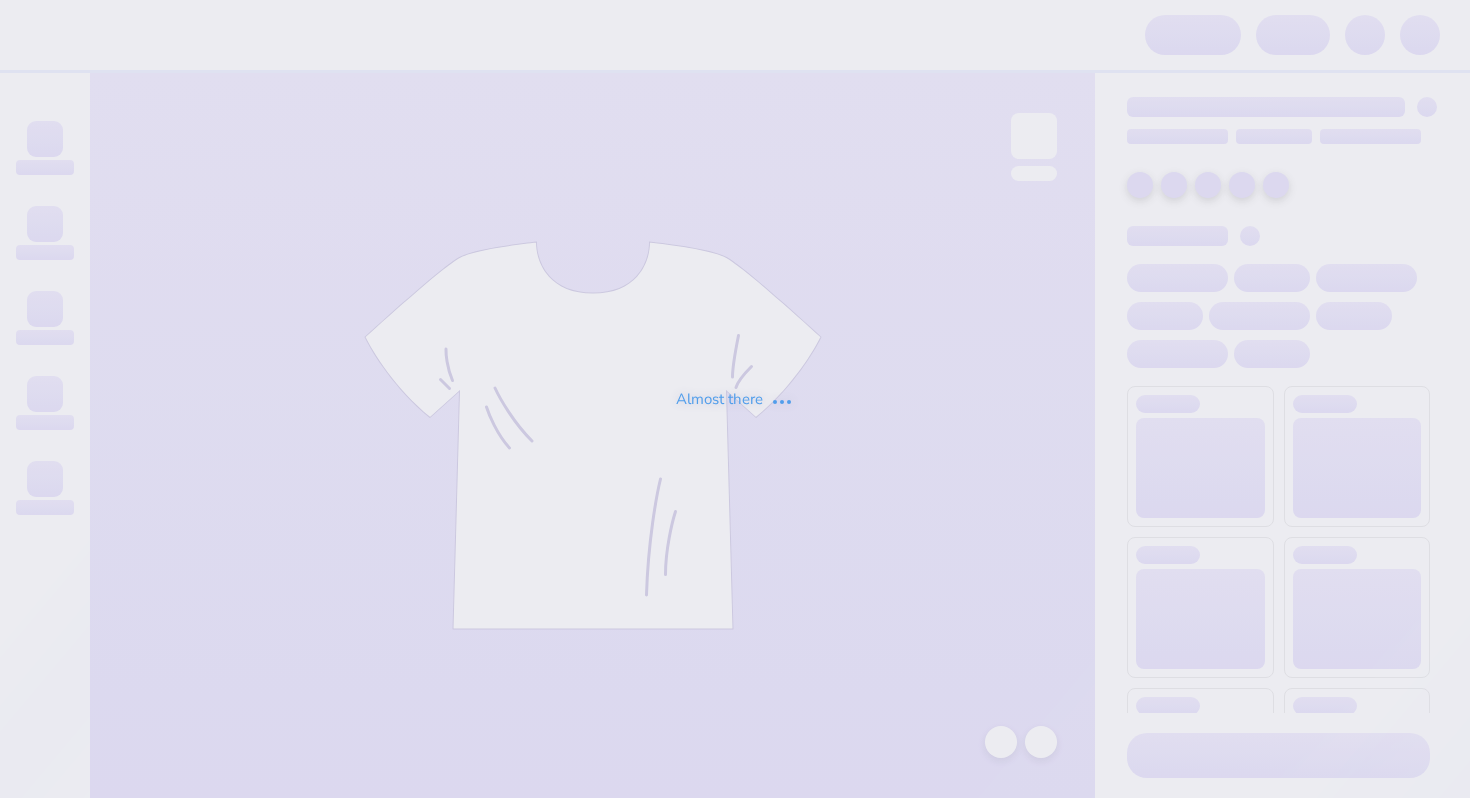 scroll, scrollTop: 0, scrollLeft: 0, axis: both 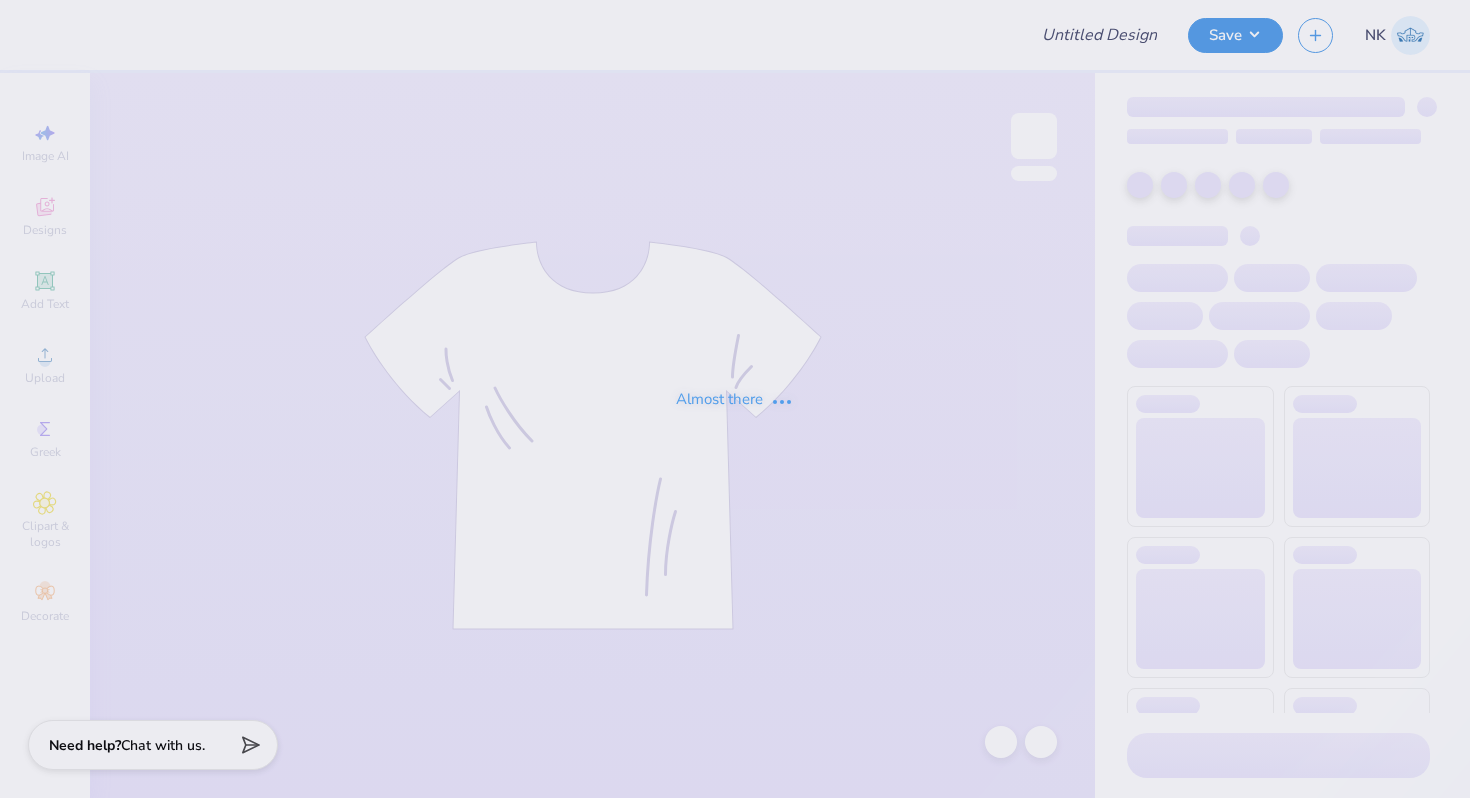 type on "LCV Finance Shirts" 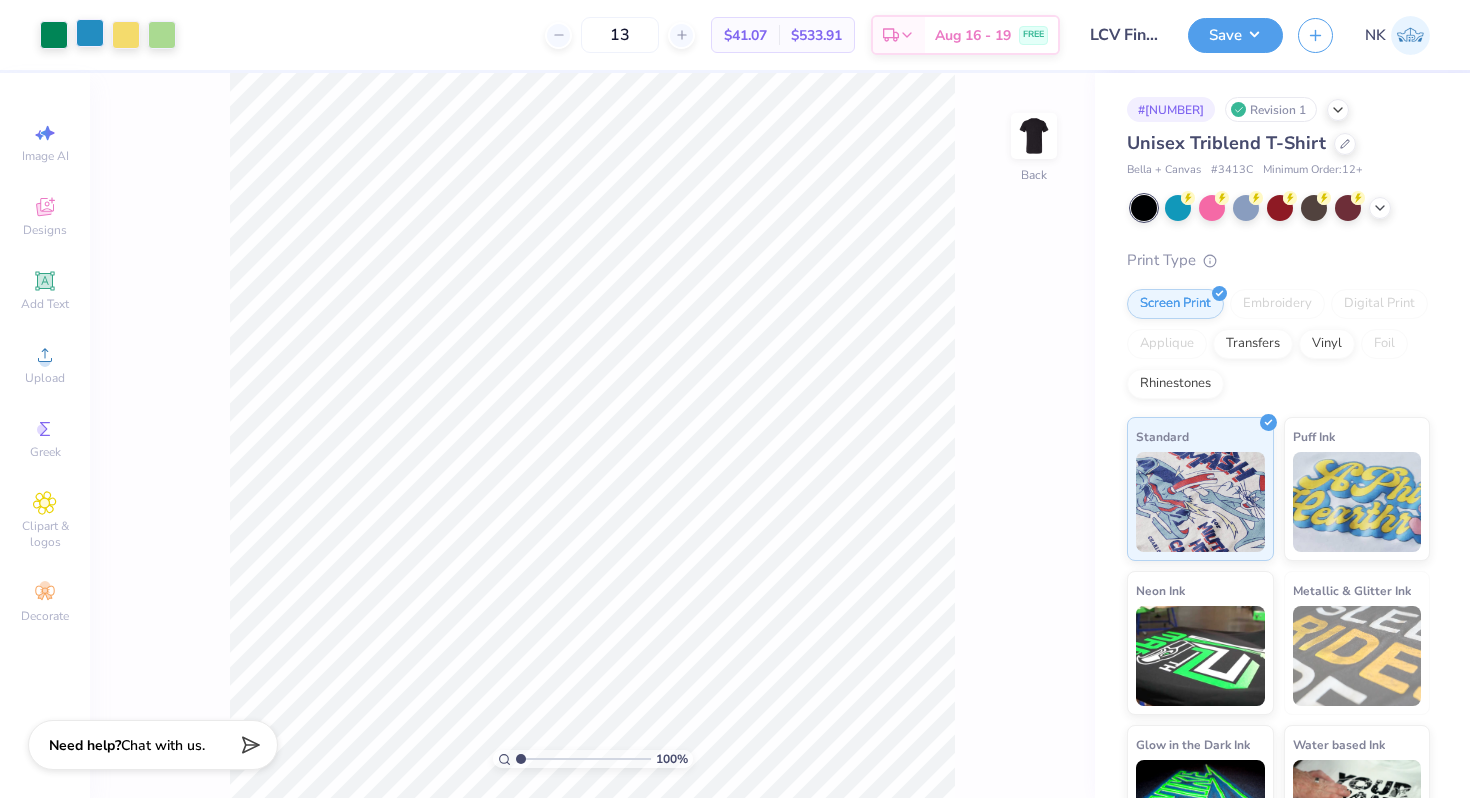 click at bounding box center (90, 33) 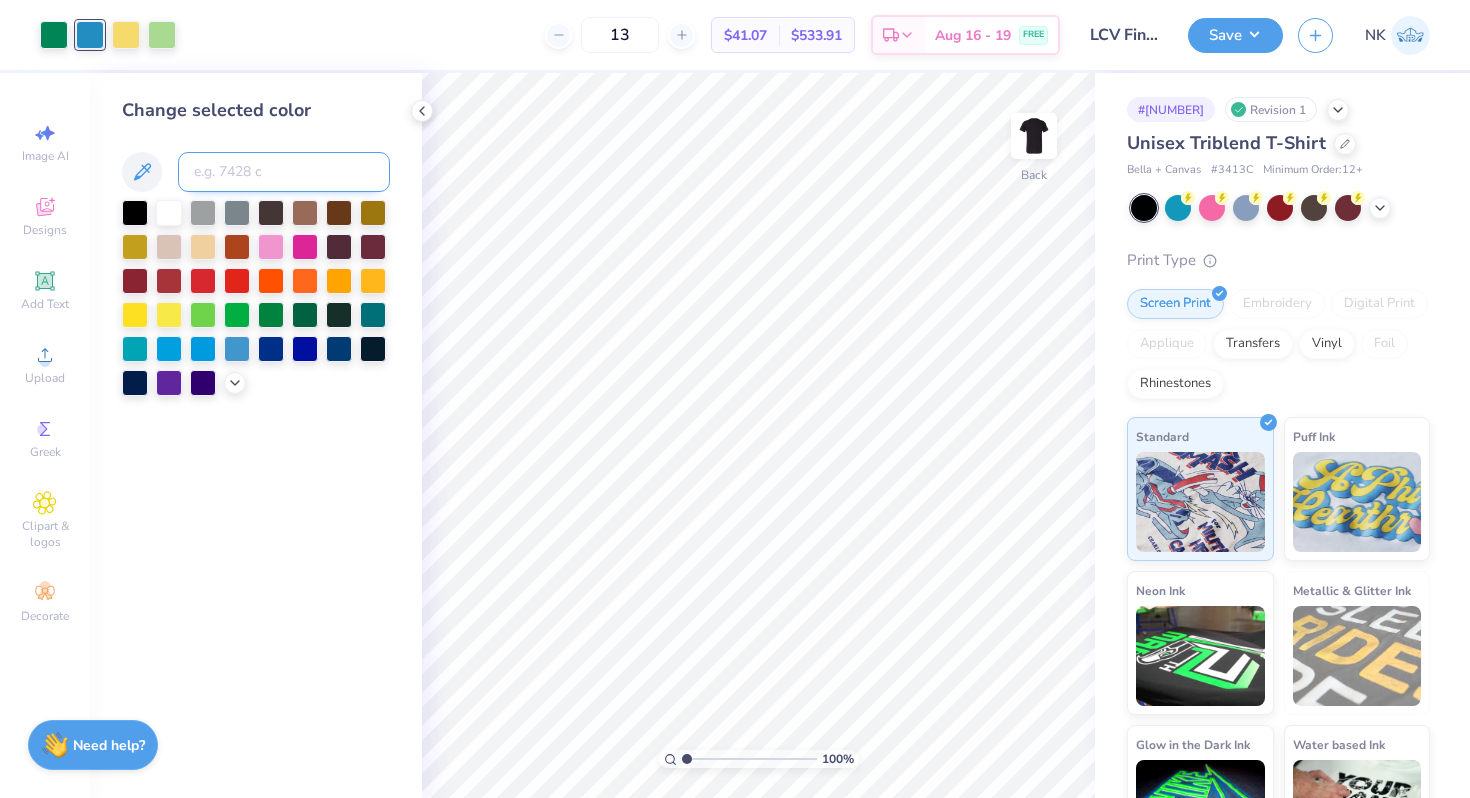 click at bounding box center (284, 172) 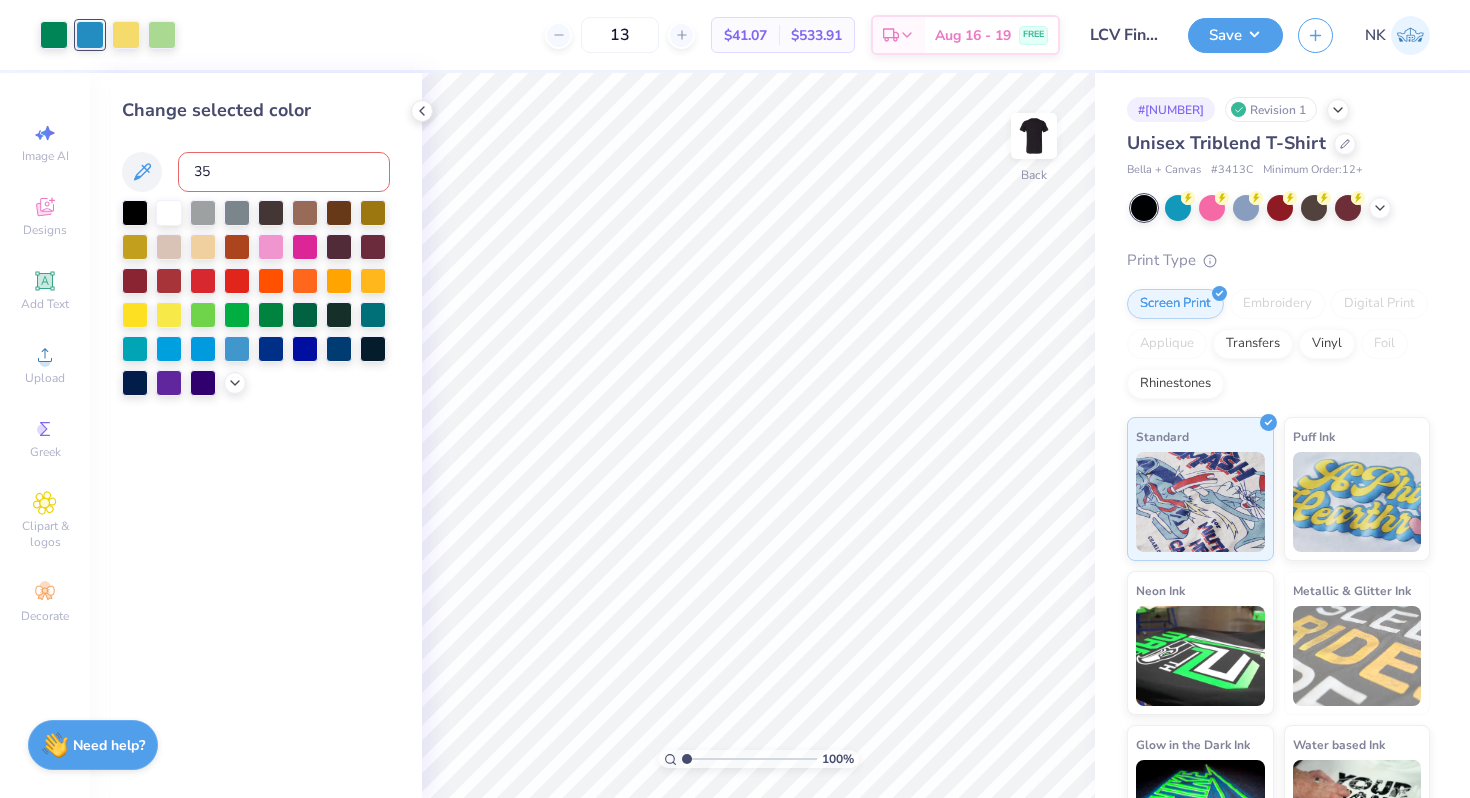 type on "358" 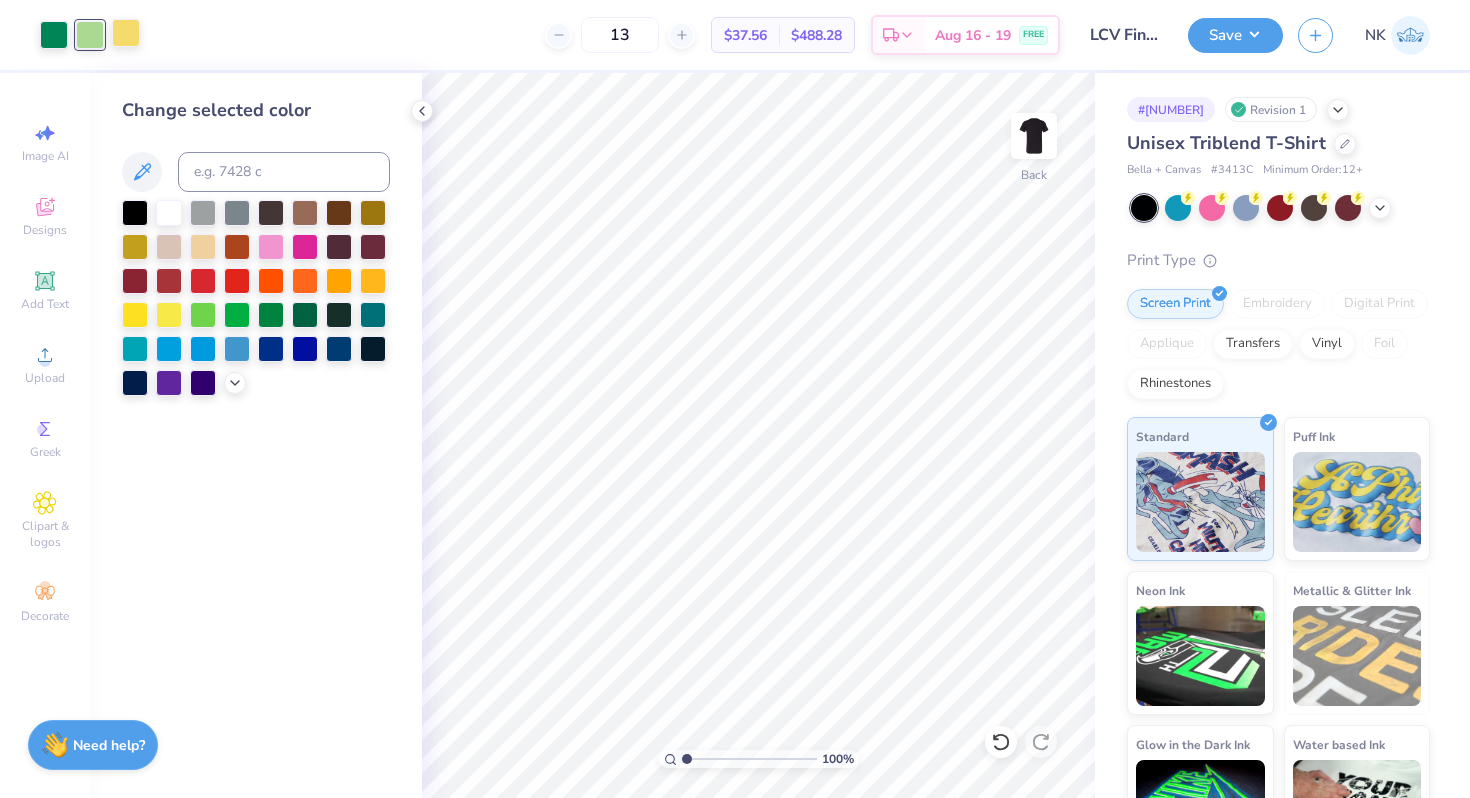 click at bounding box center [126, 33] 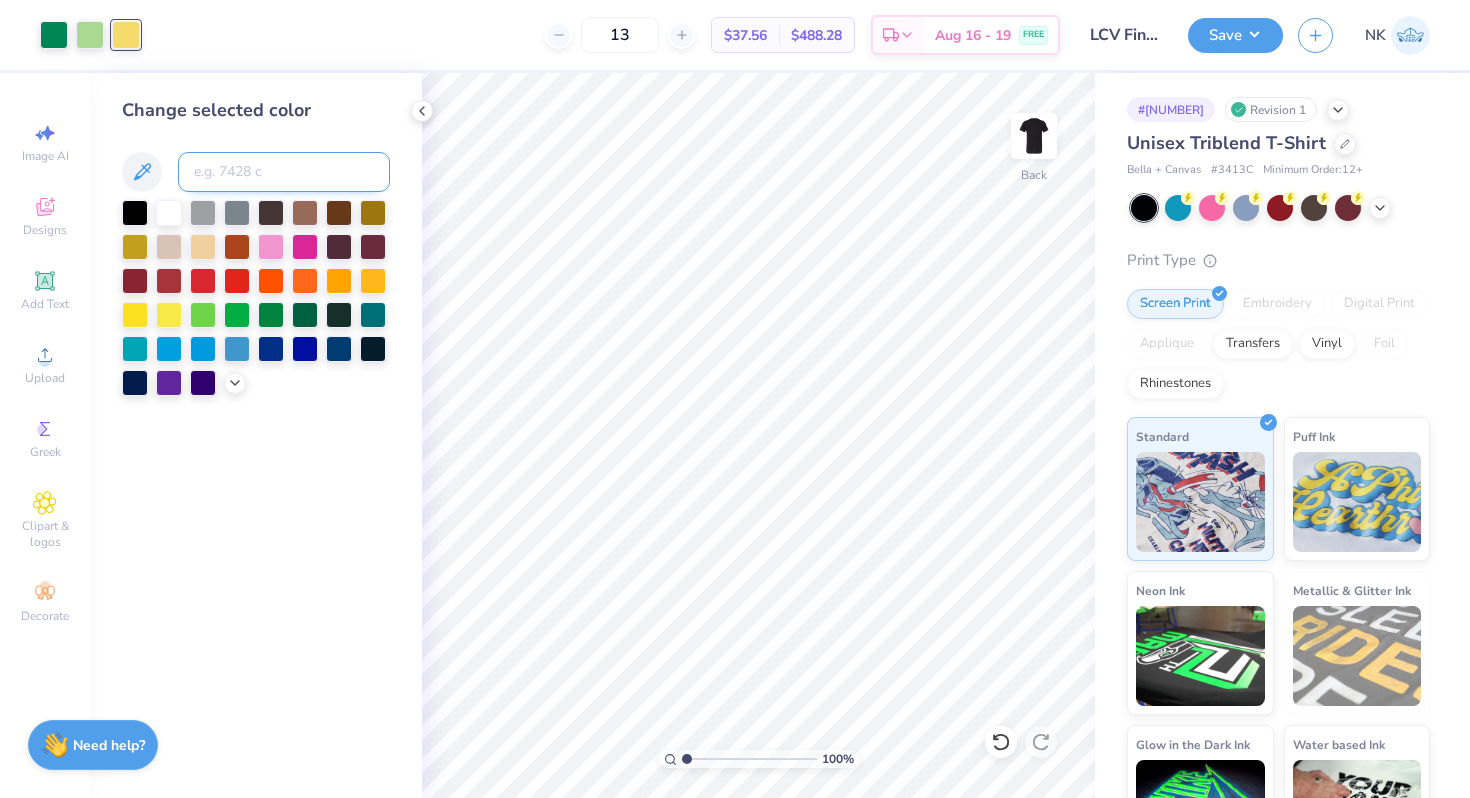 click at bounding box center [284, 172] 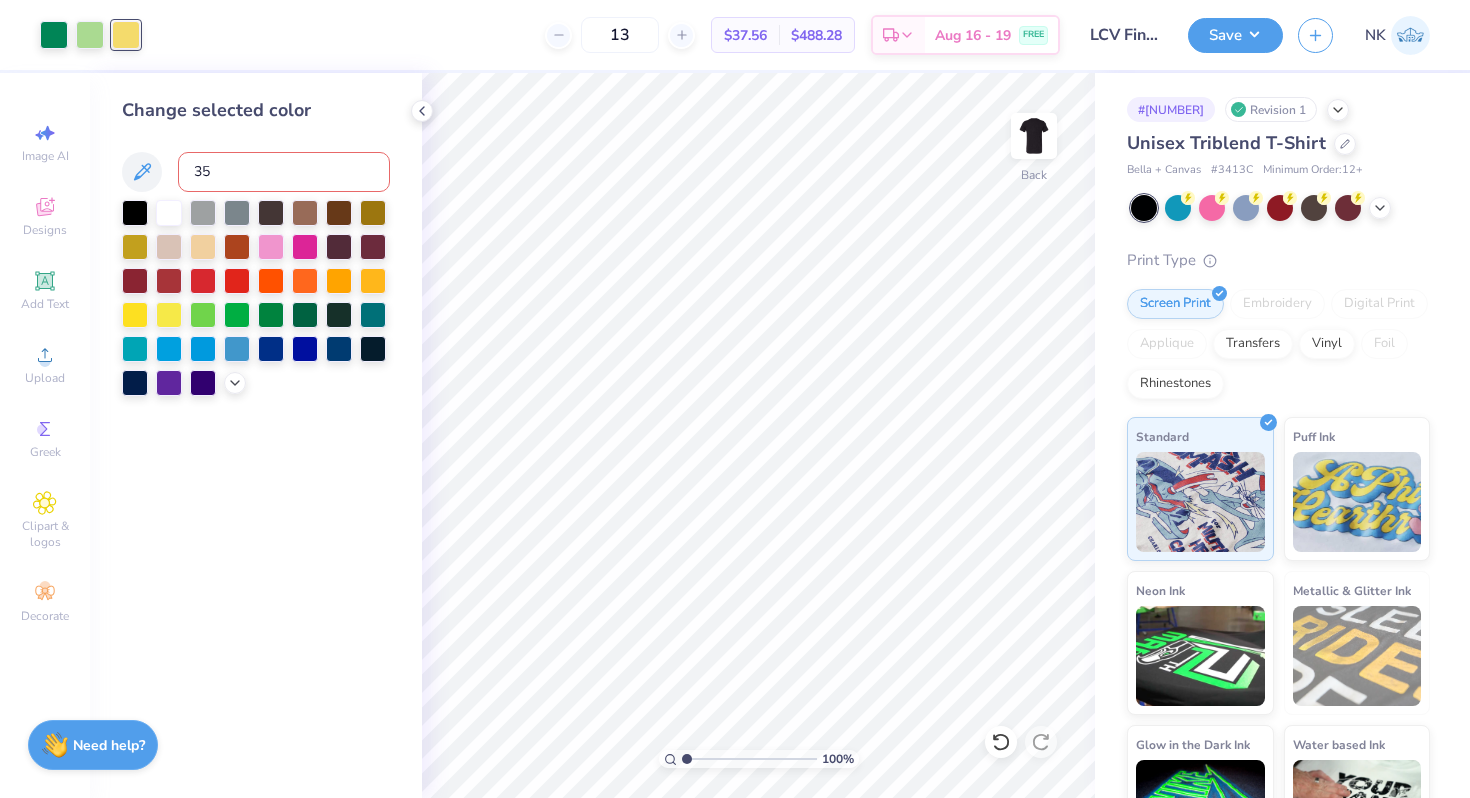 type on "358" 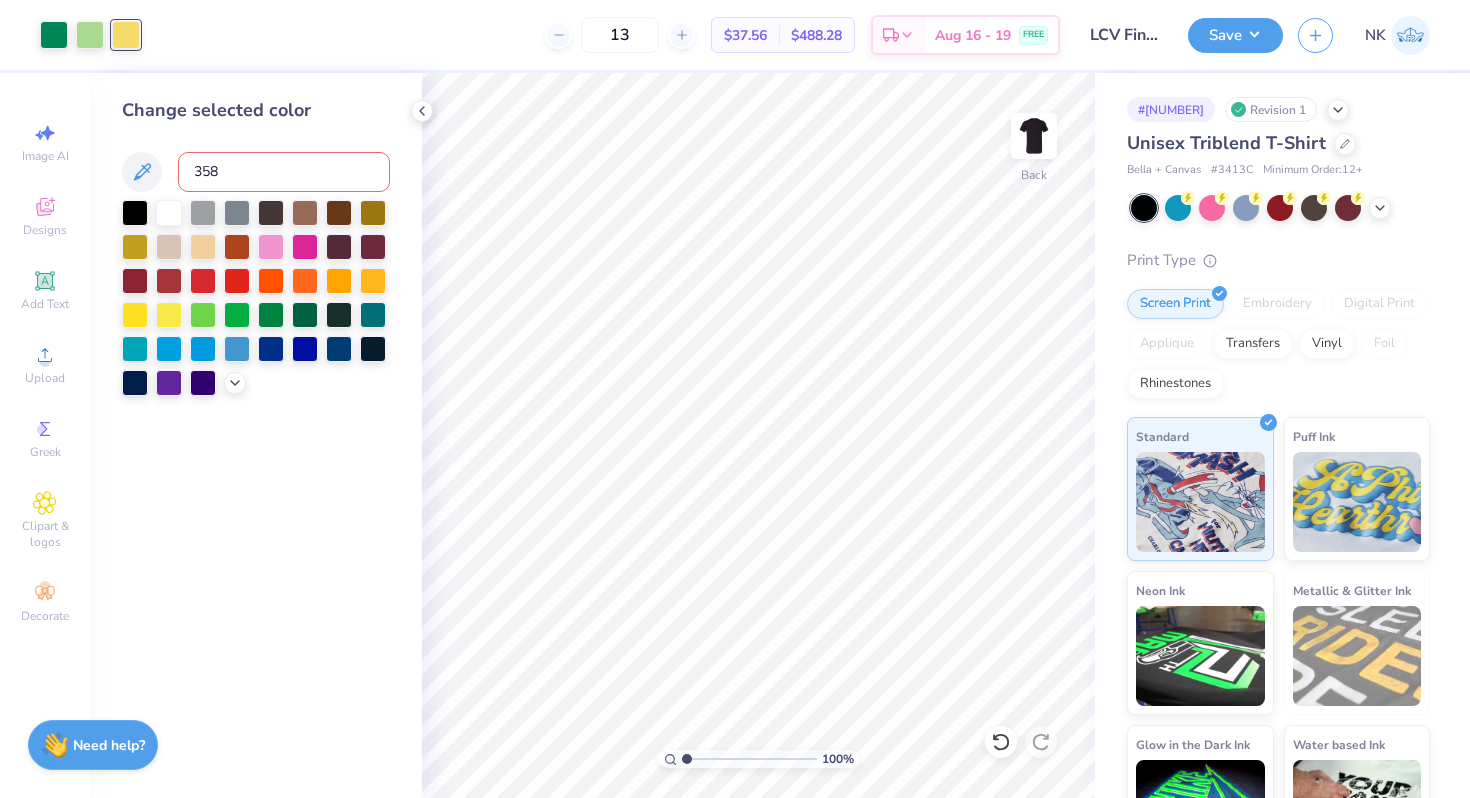 type 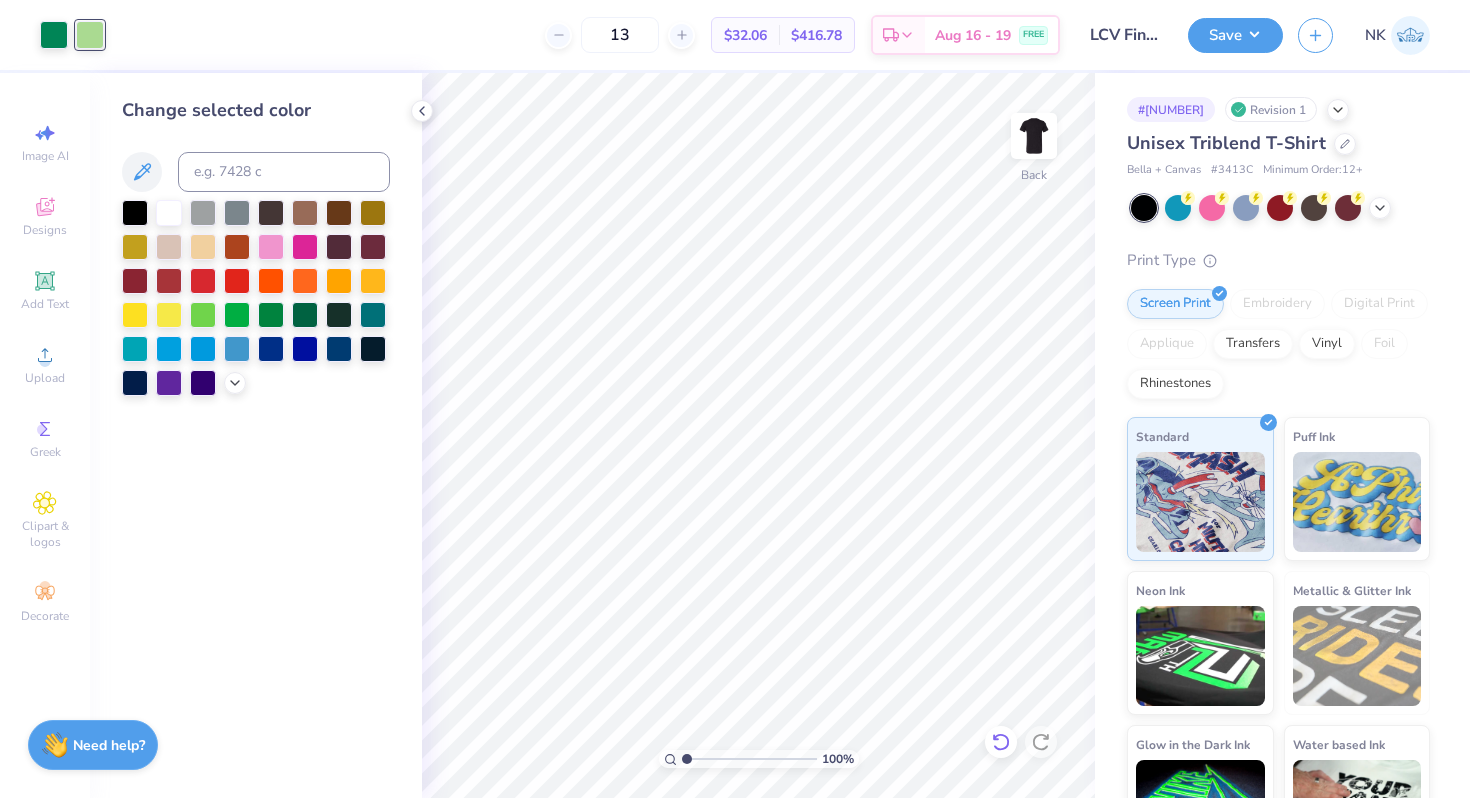 click 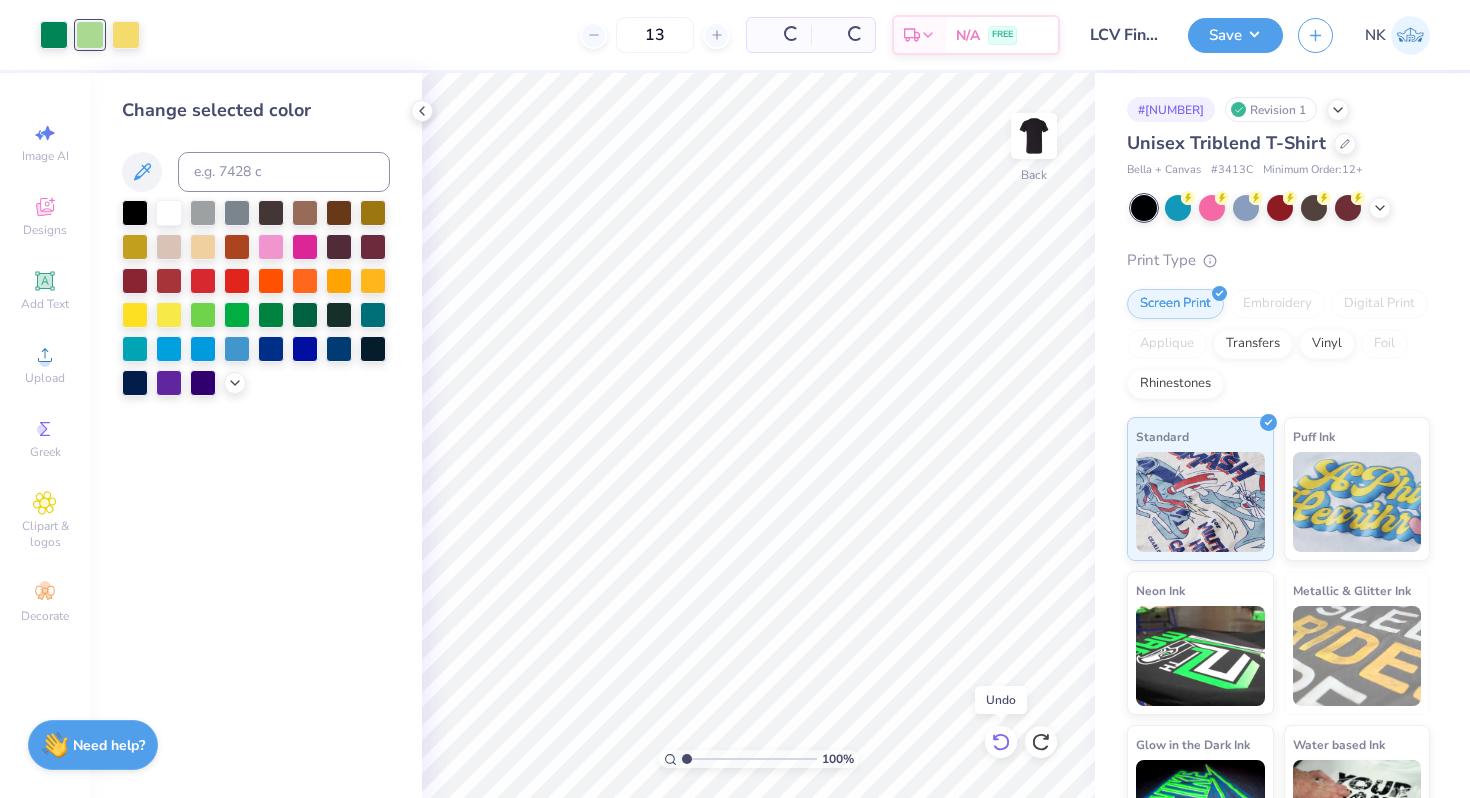 click 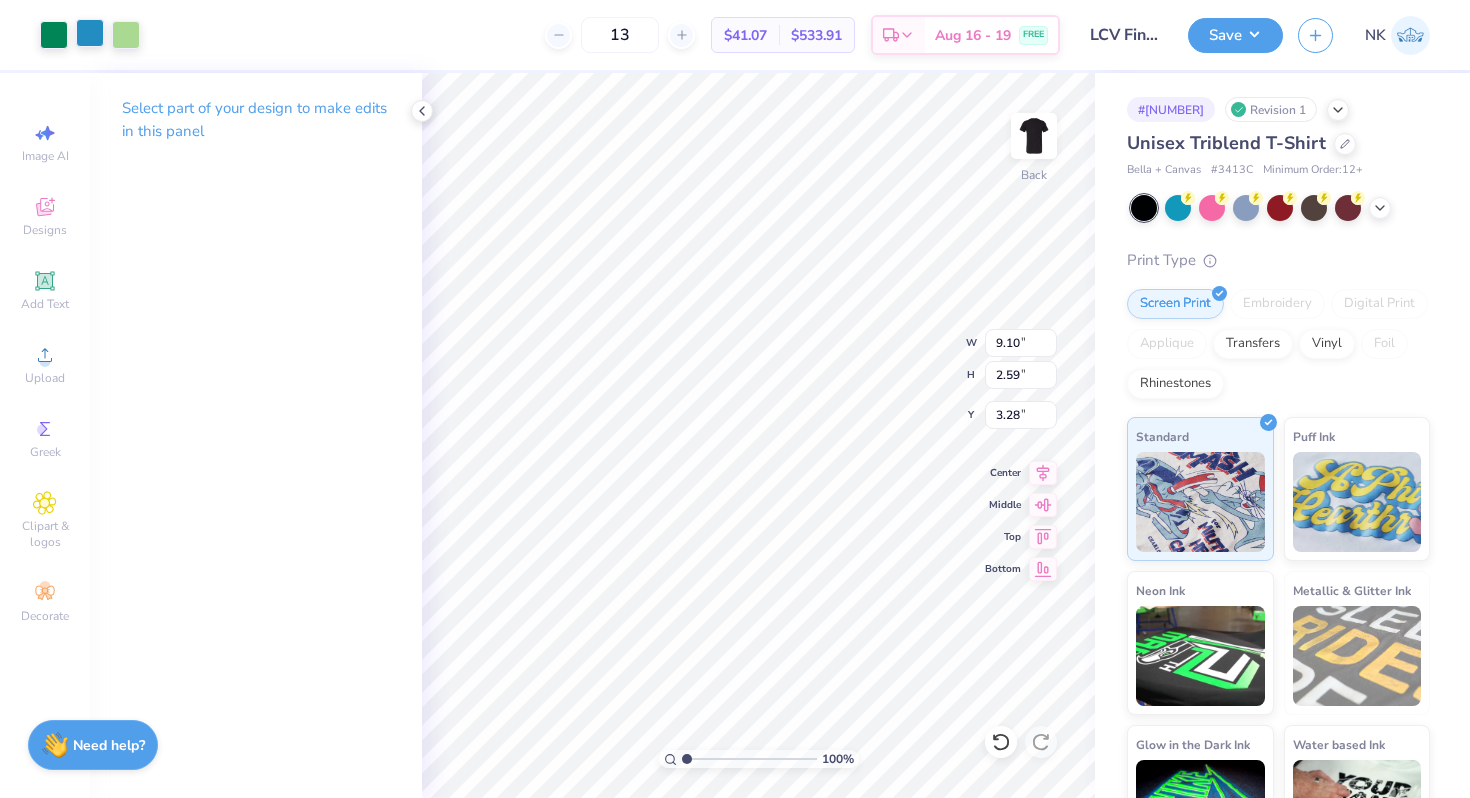 click at bounding box center (90, 33) 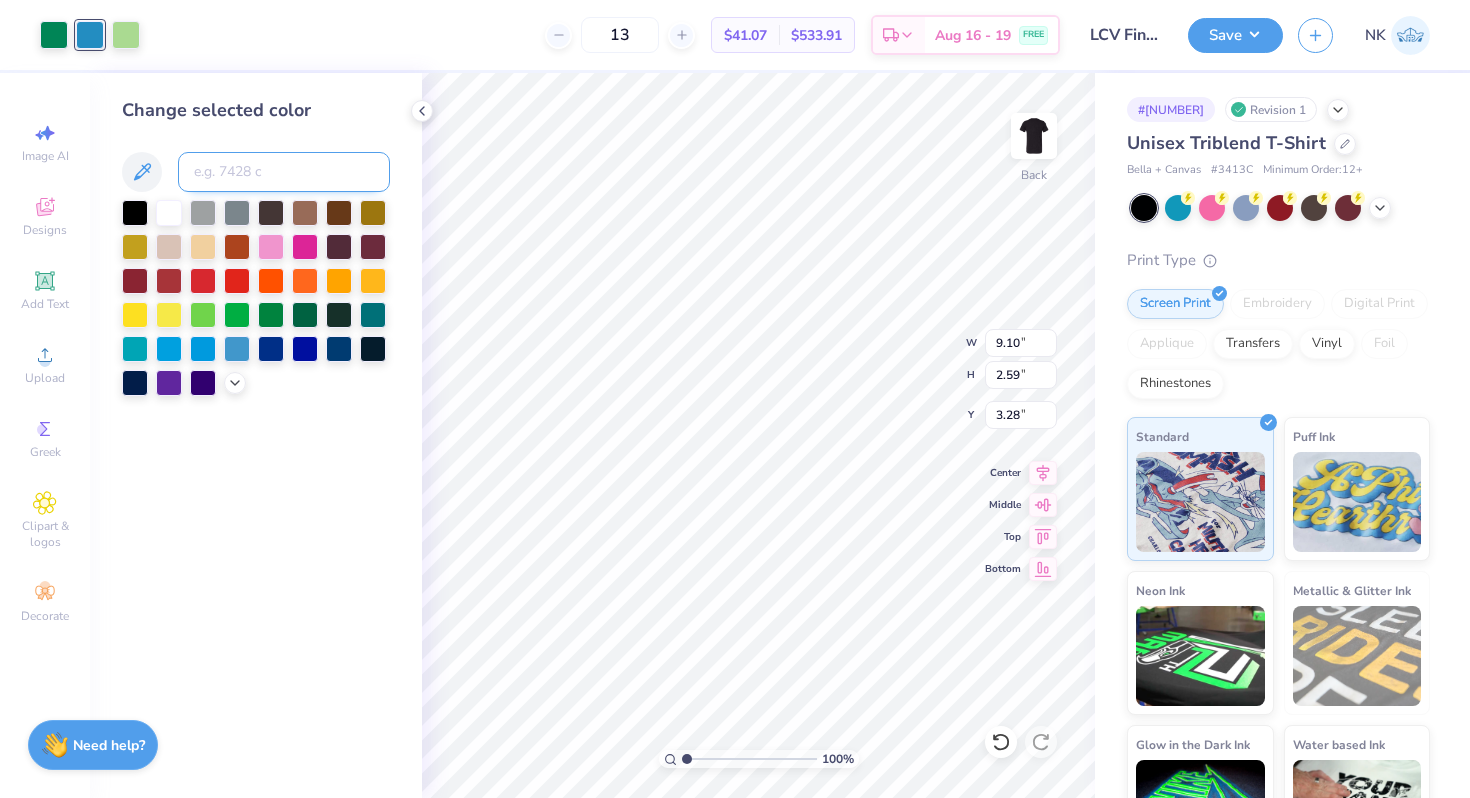click at bounding box center [284, 172] 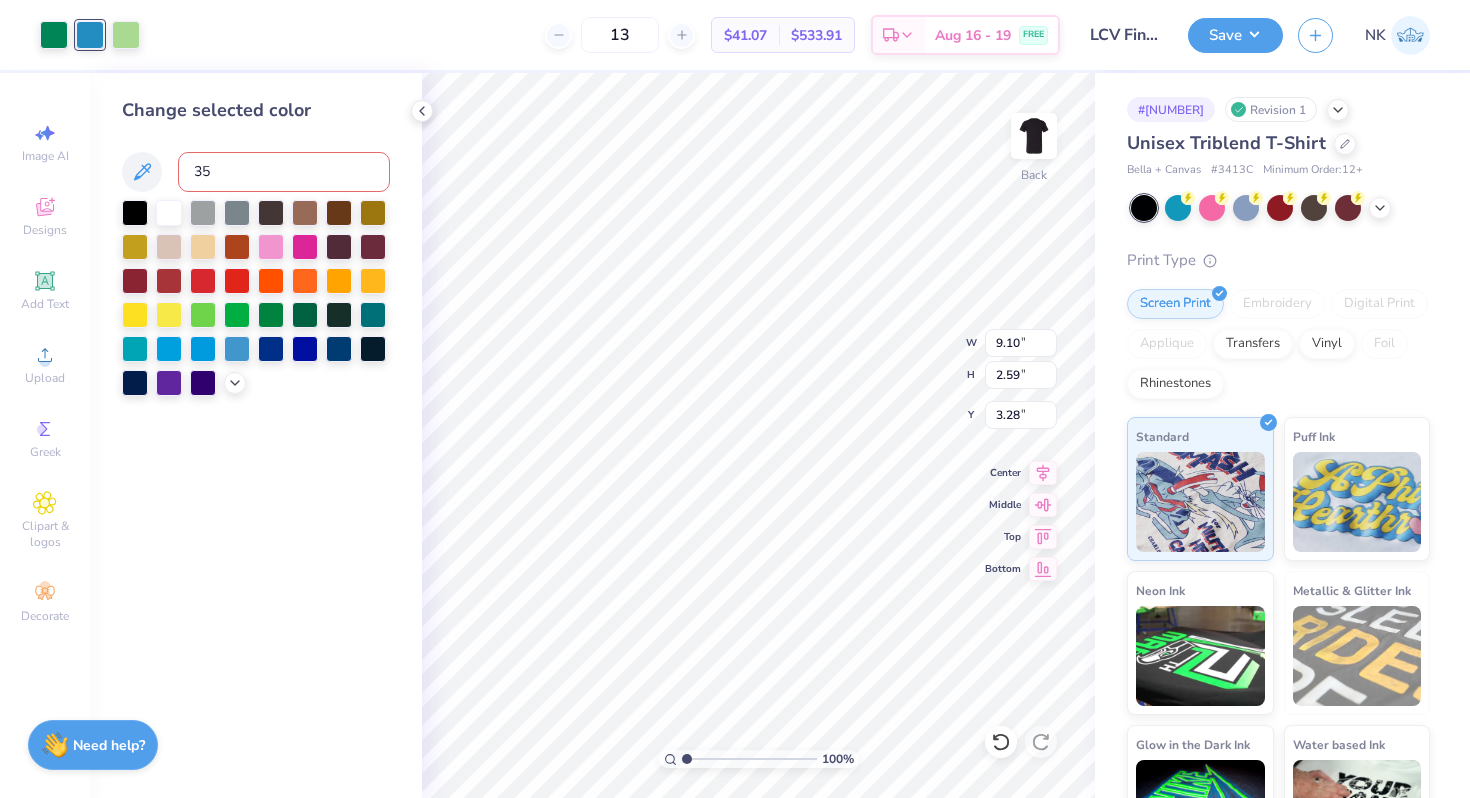 type on "358" 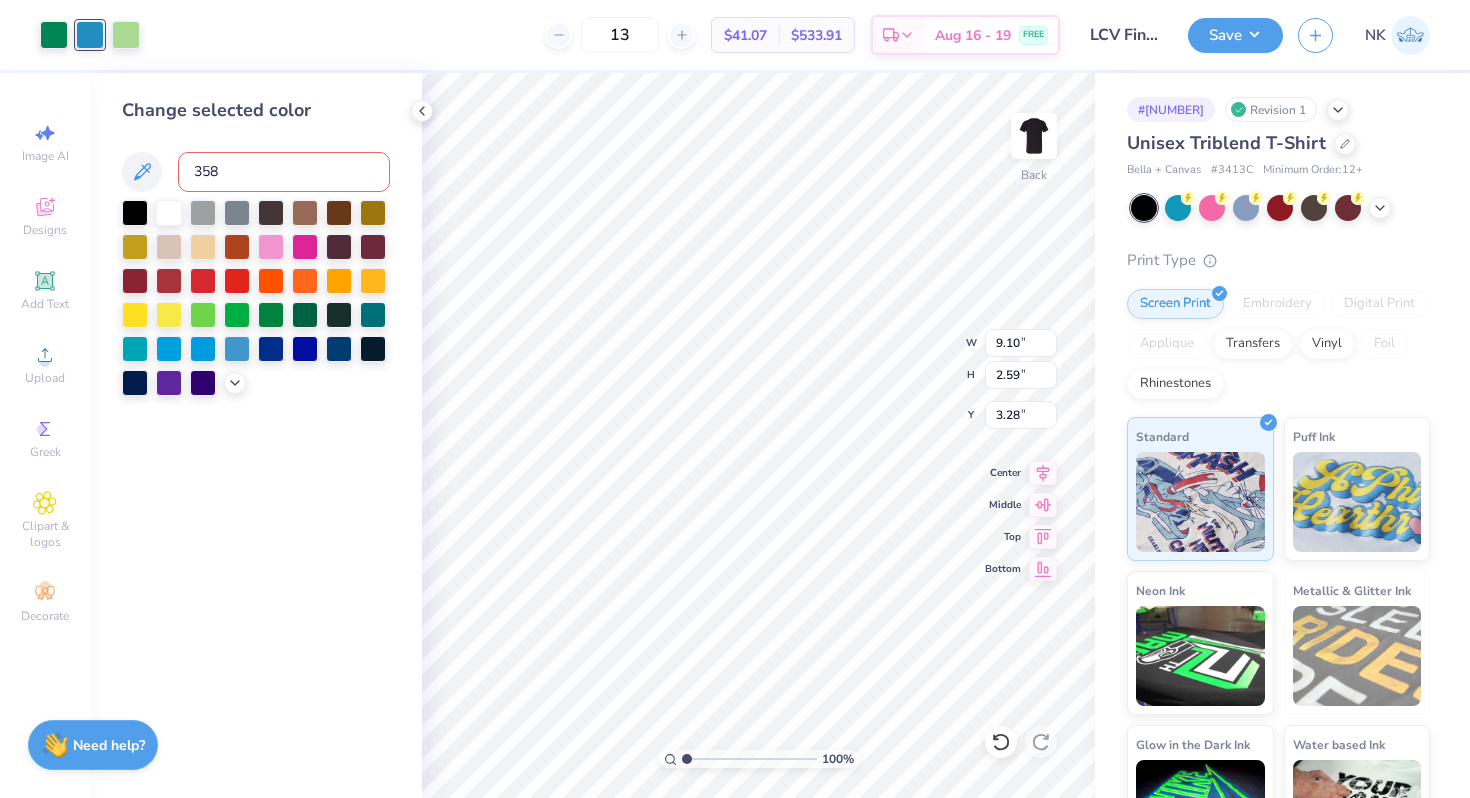 type 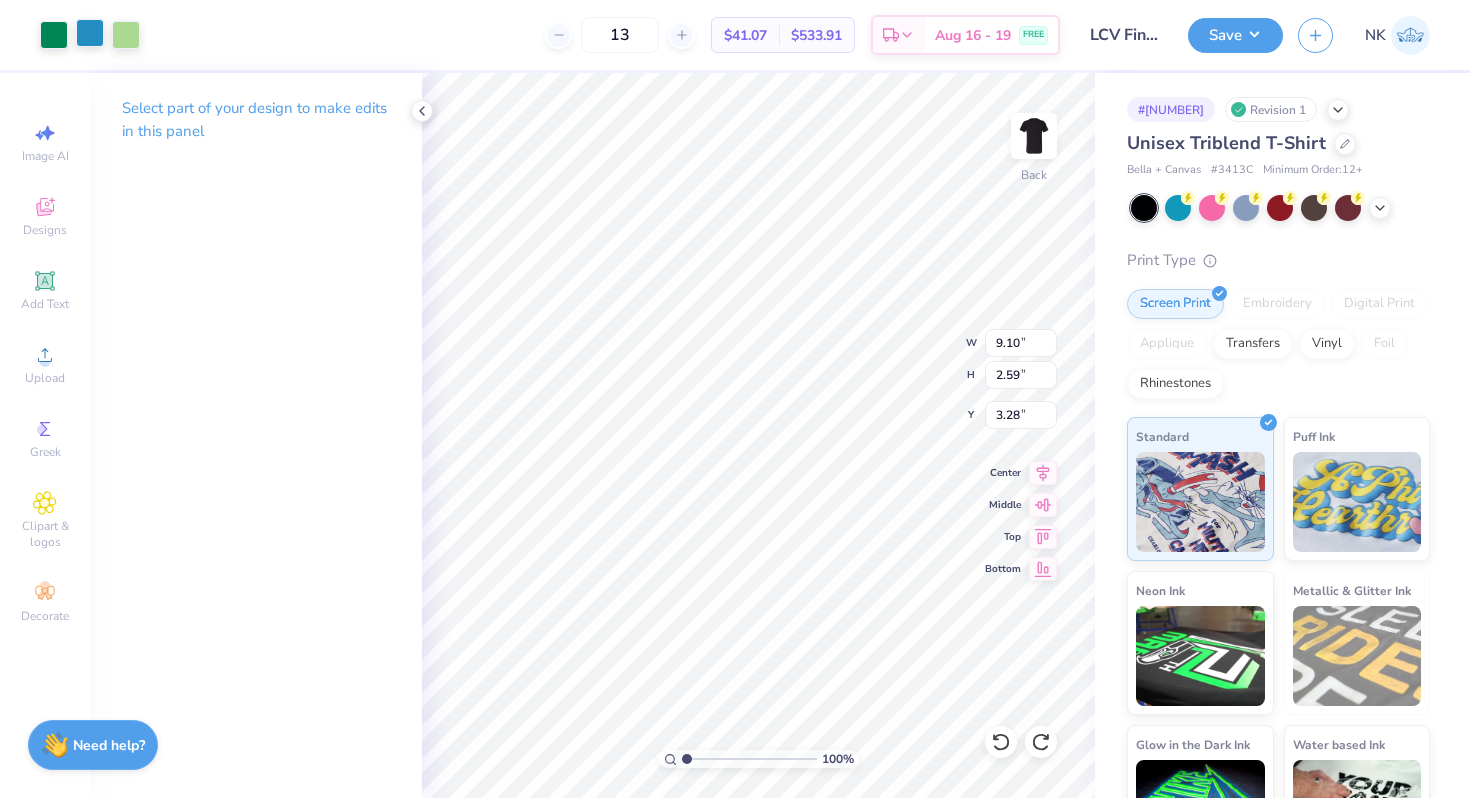 click at bounding box center (90, 33) 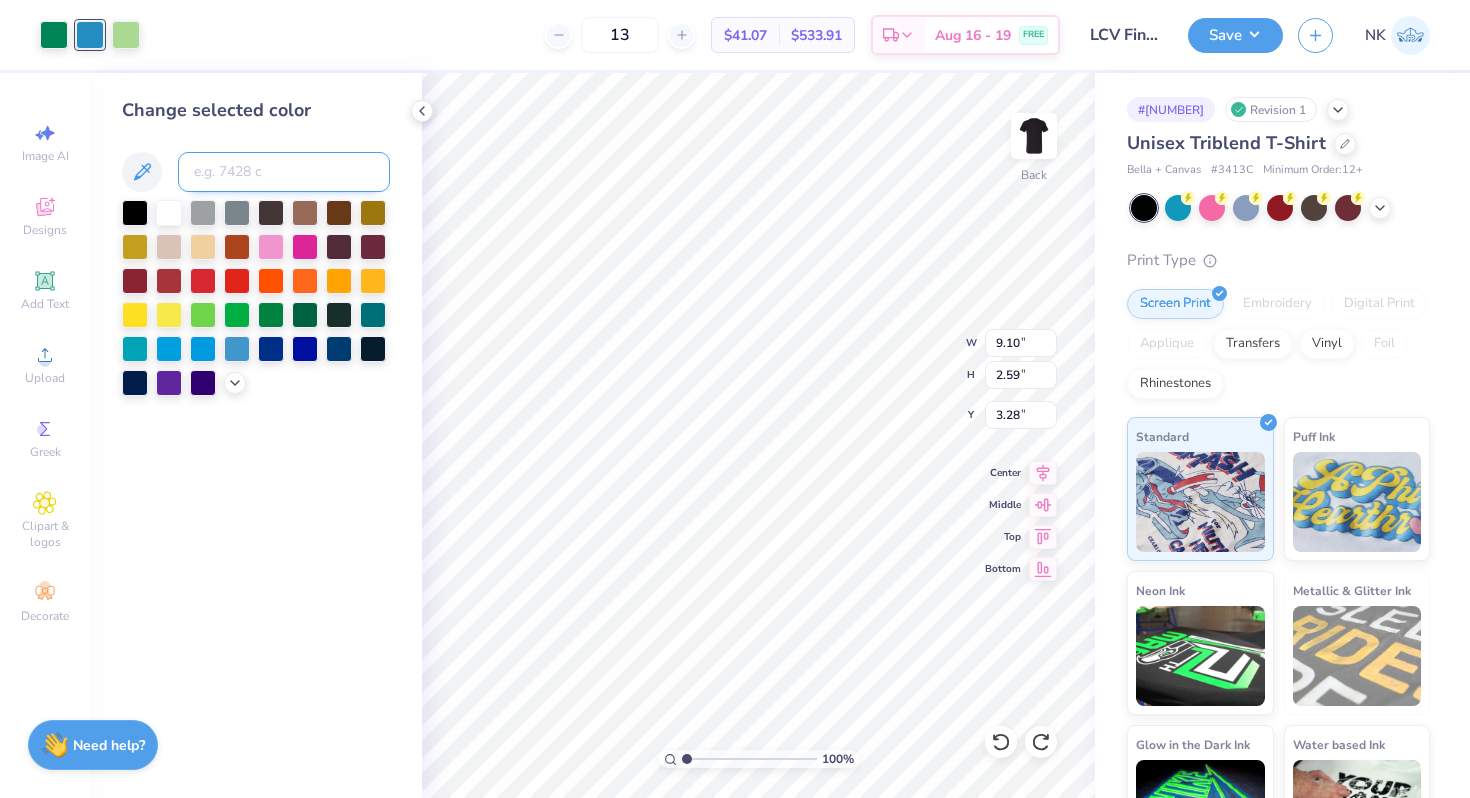 click at bounding box center [284, 172] 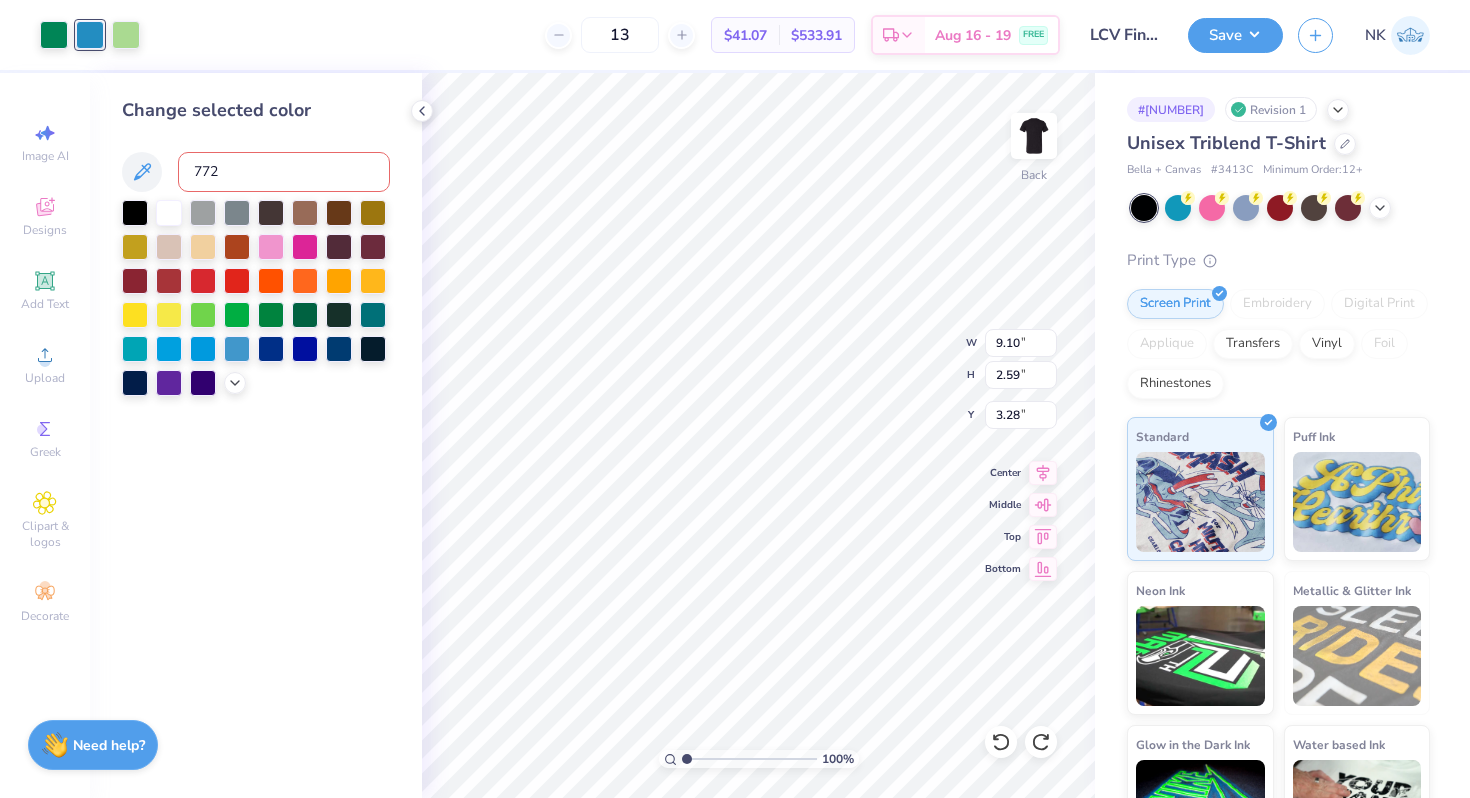 type on "[NUMBER]" 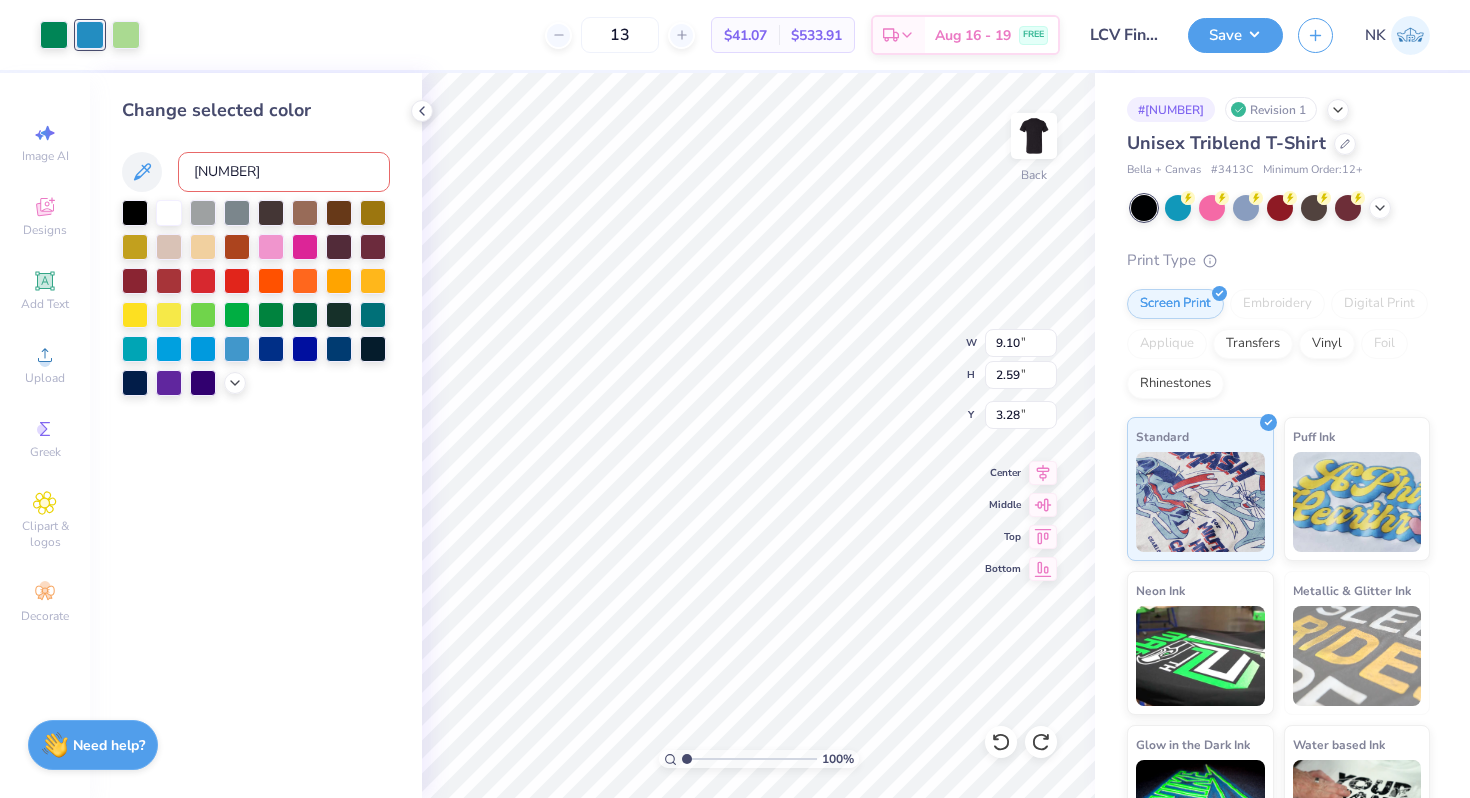 type 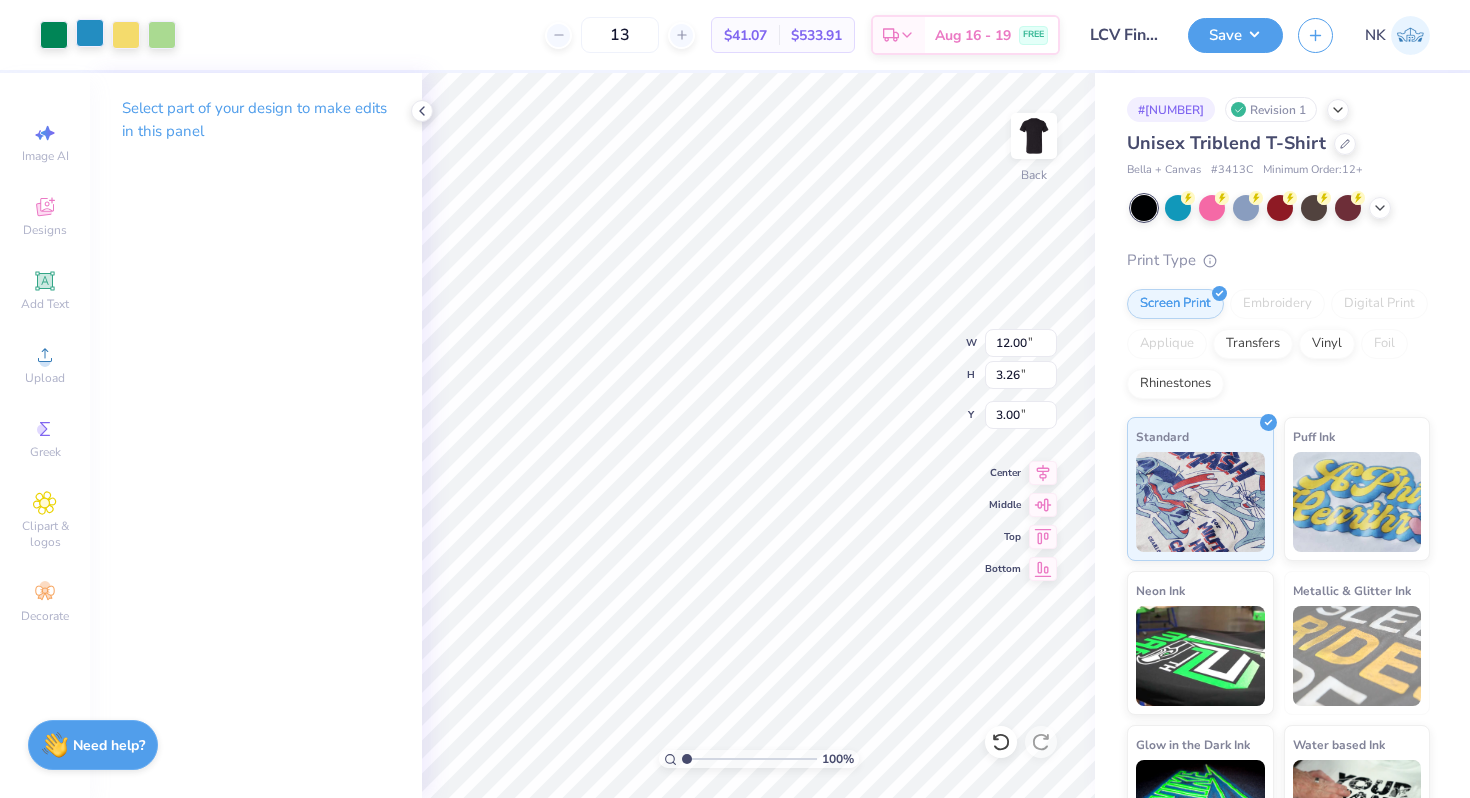 click at bounding box center [90, 33] 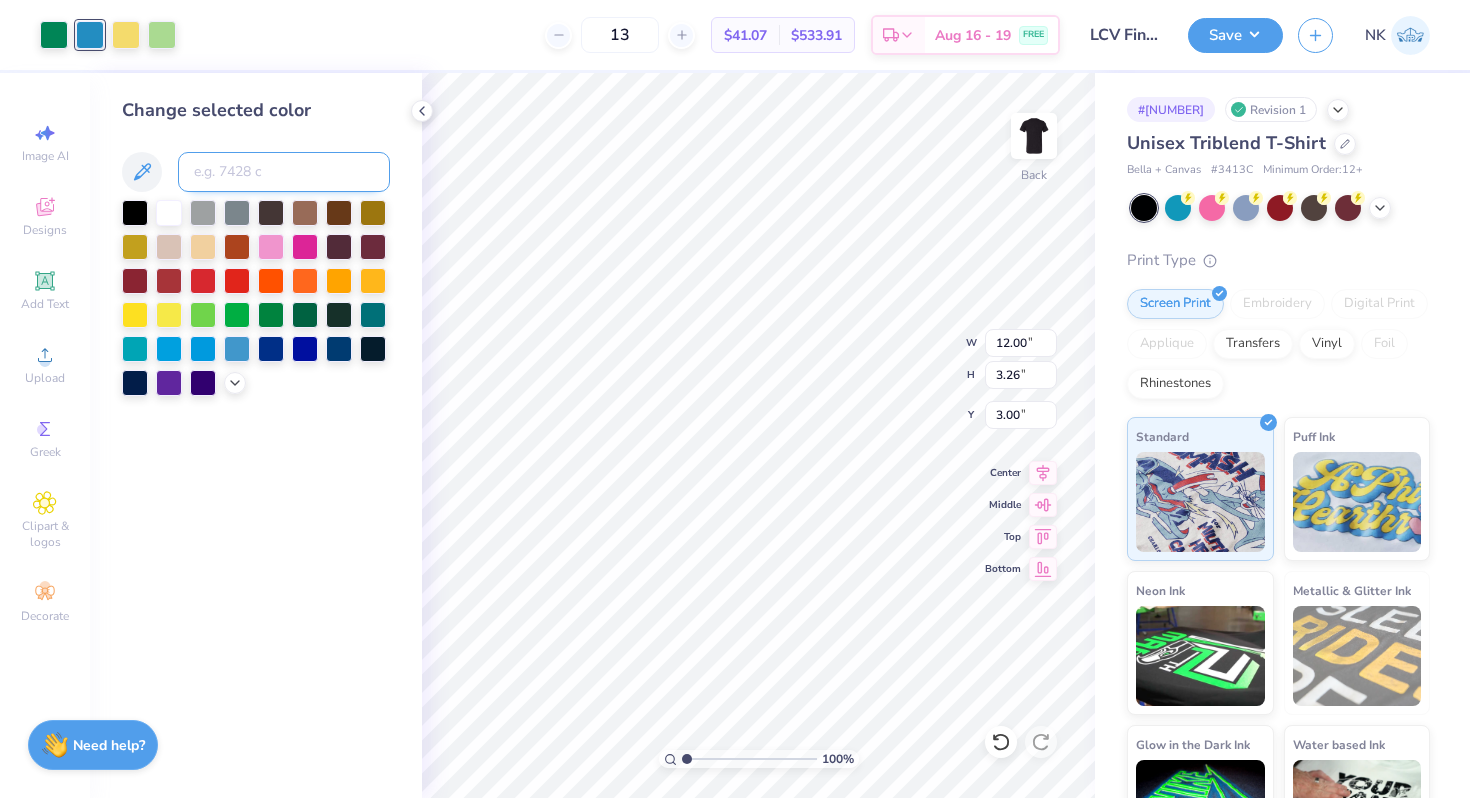 click at bounding box center (284, 172) 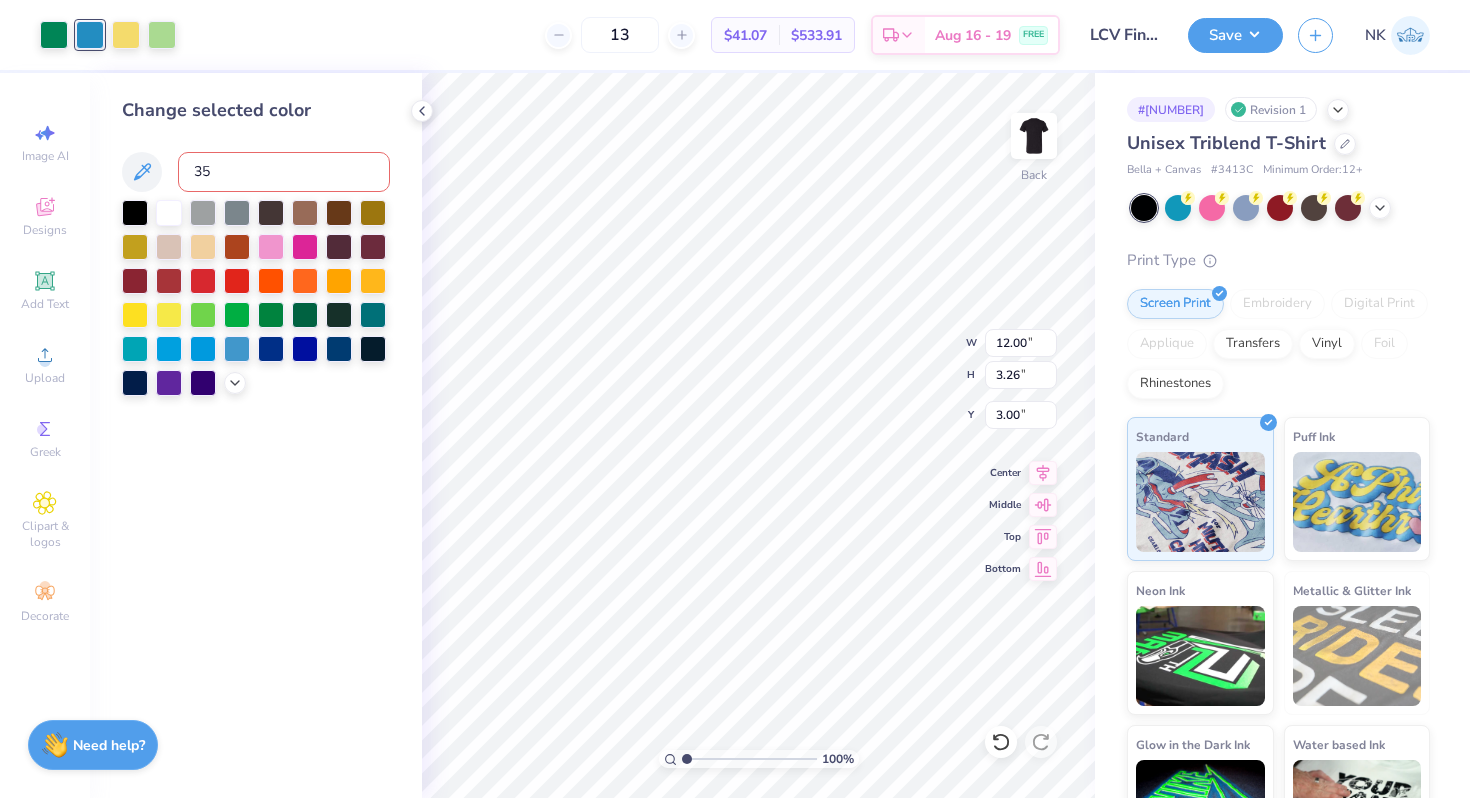 type on "358" 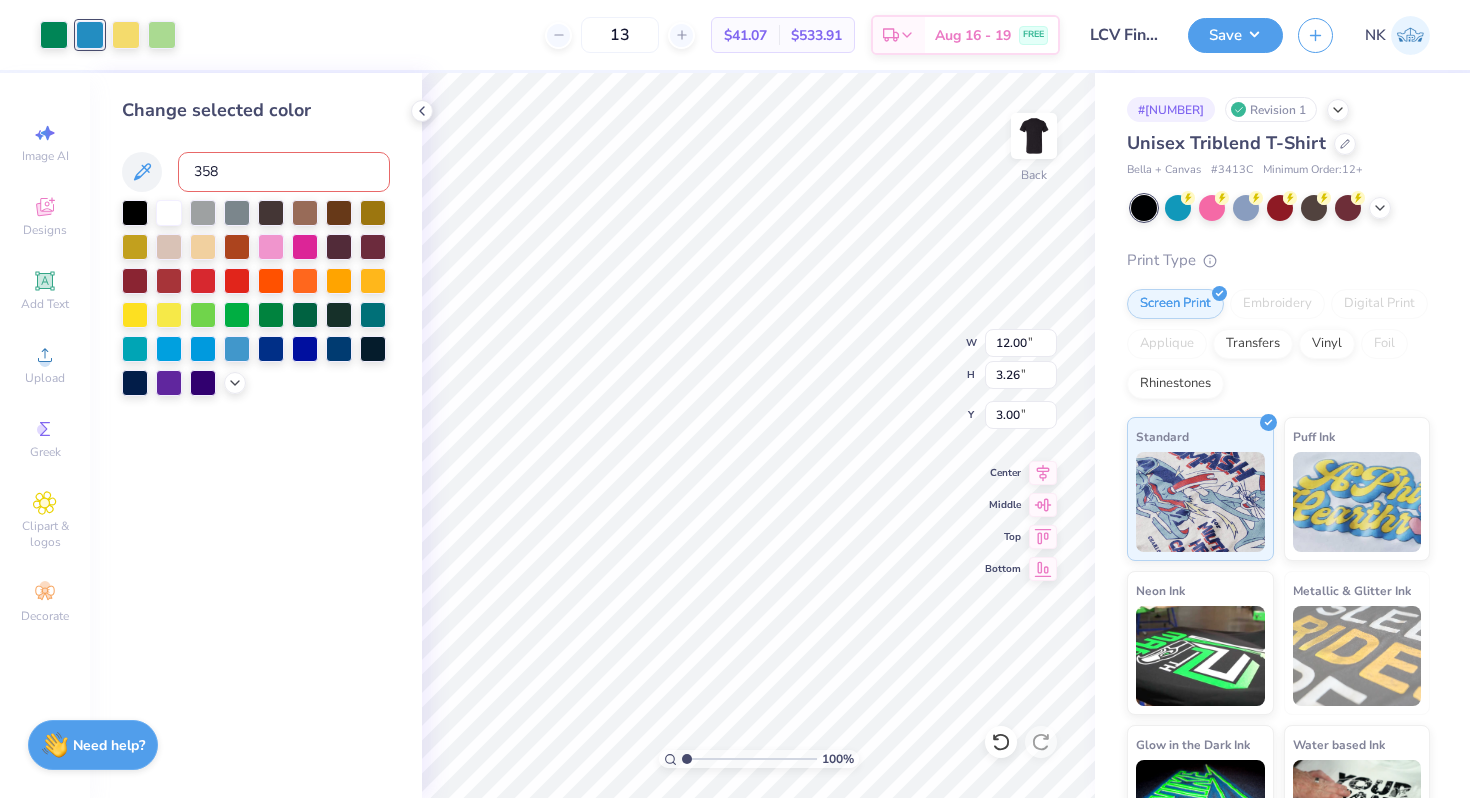type 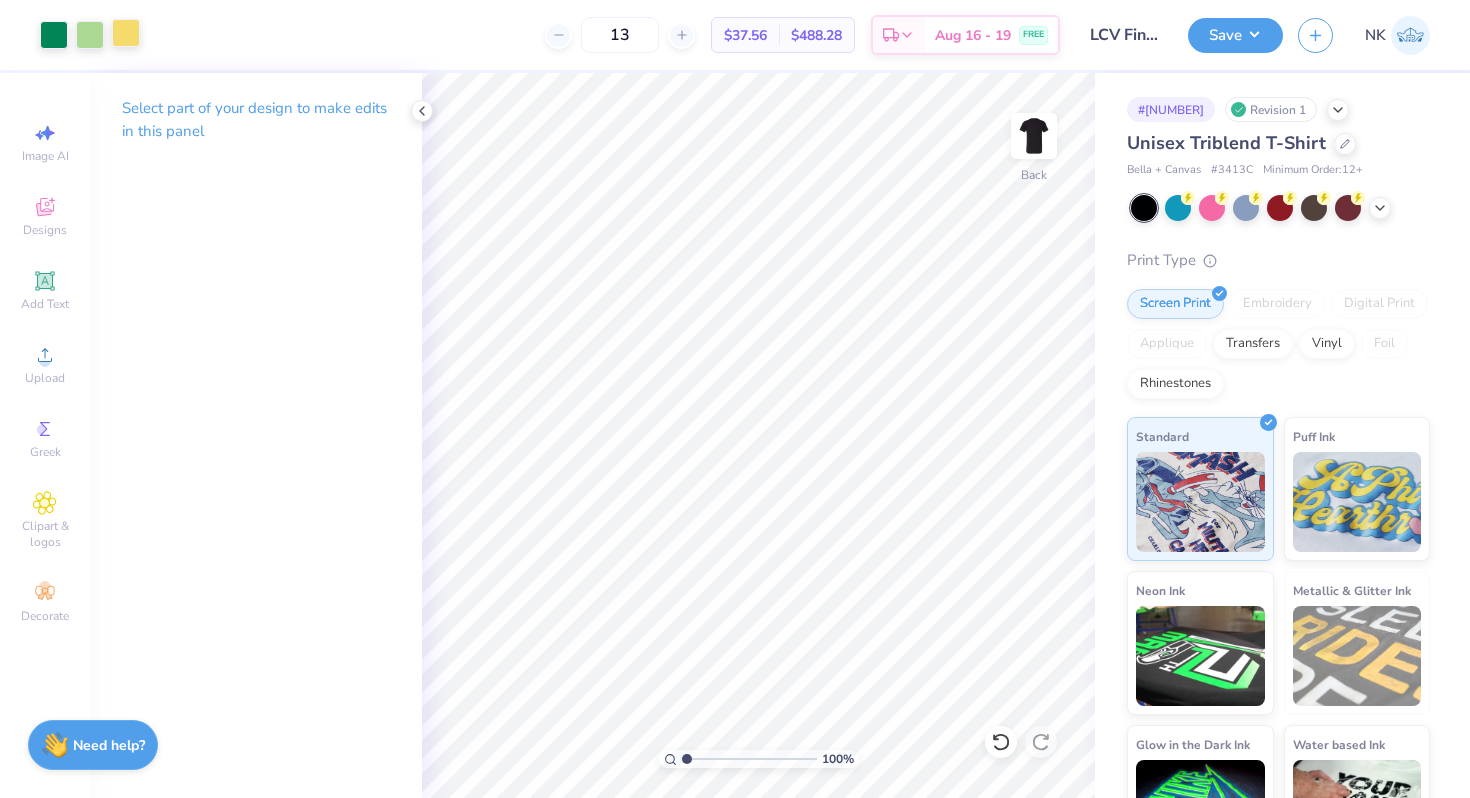 click at bounding box center [126, 33] 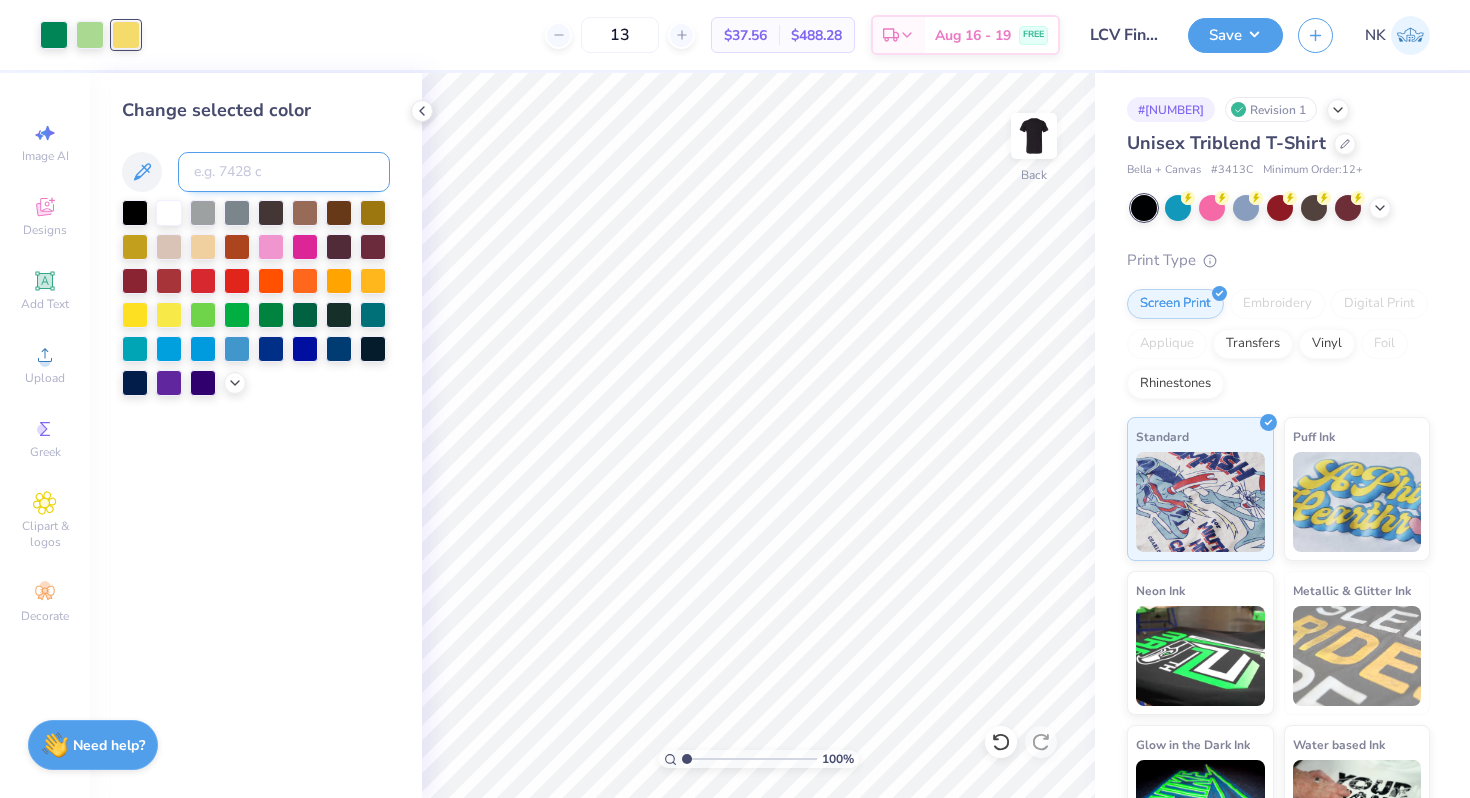 click at bounding box center (284, 172) 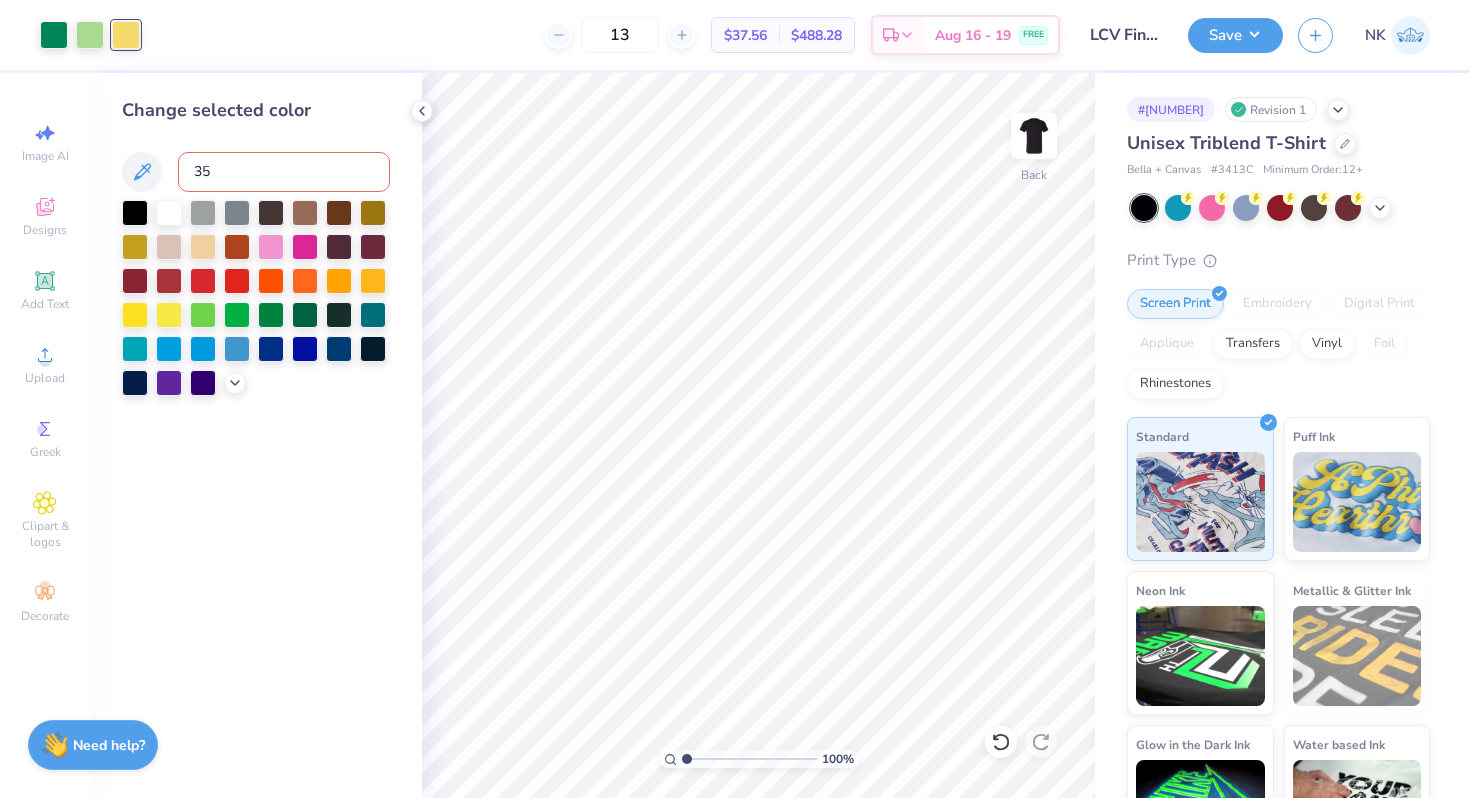 type on "358" 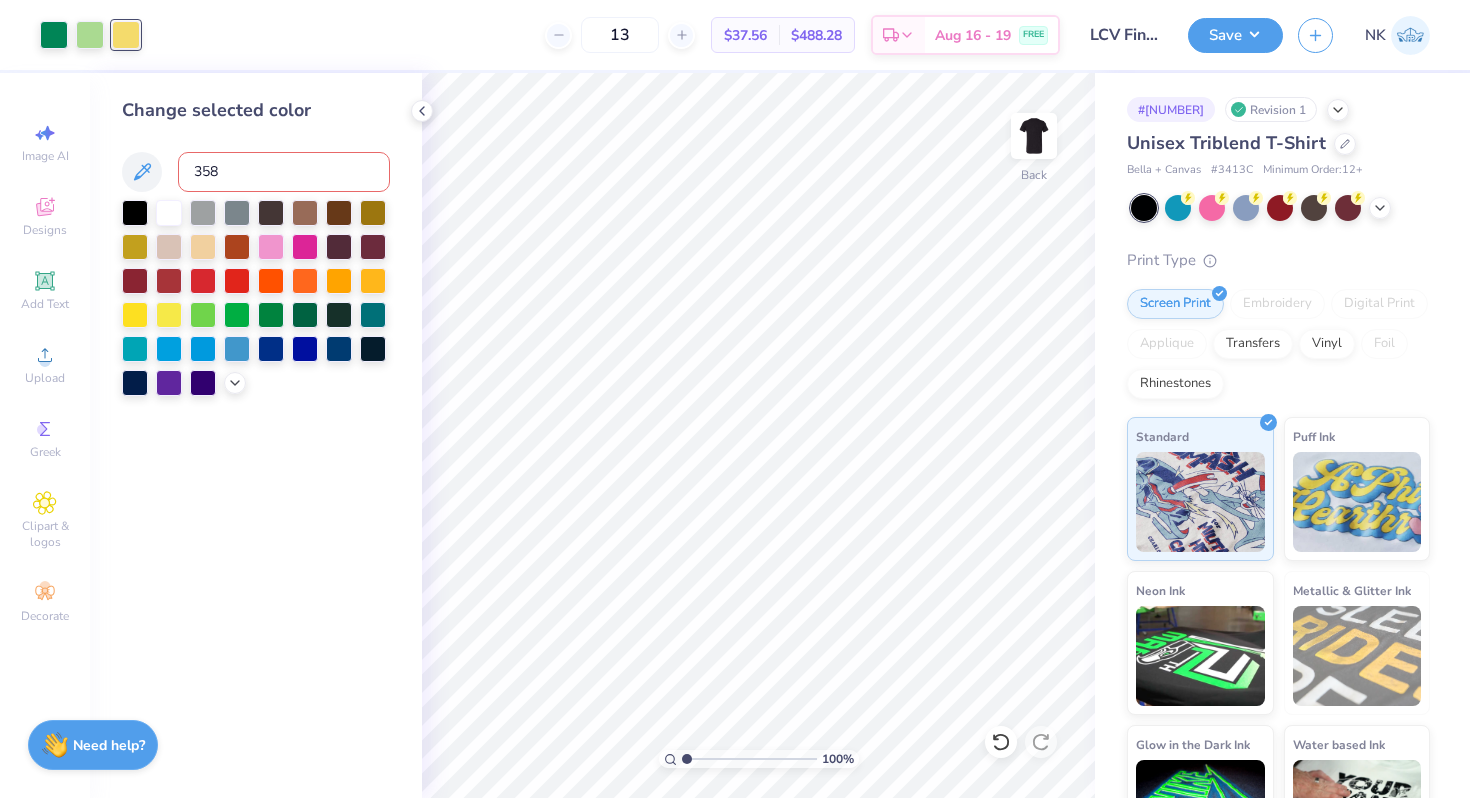 type 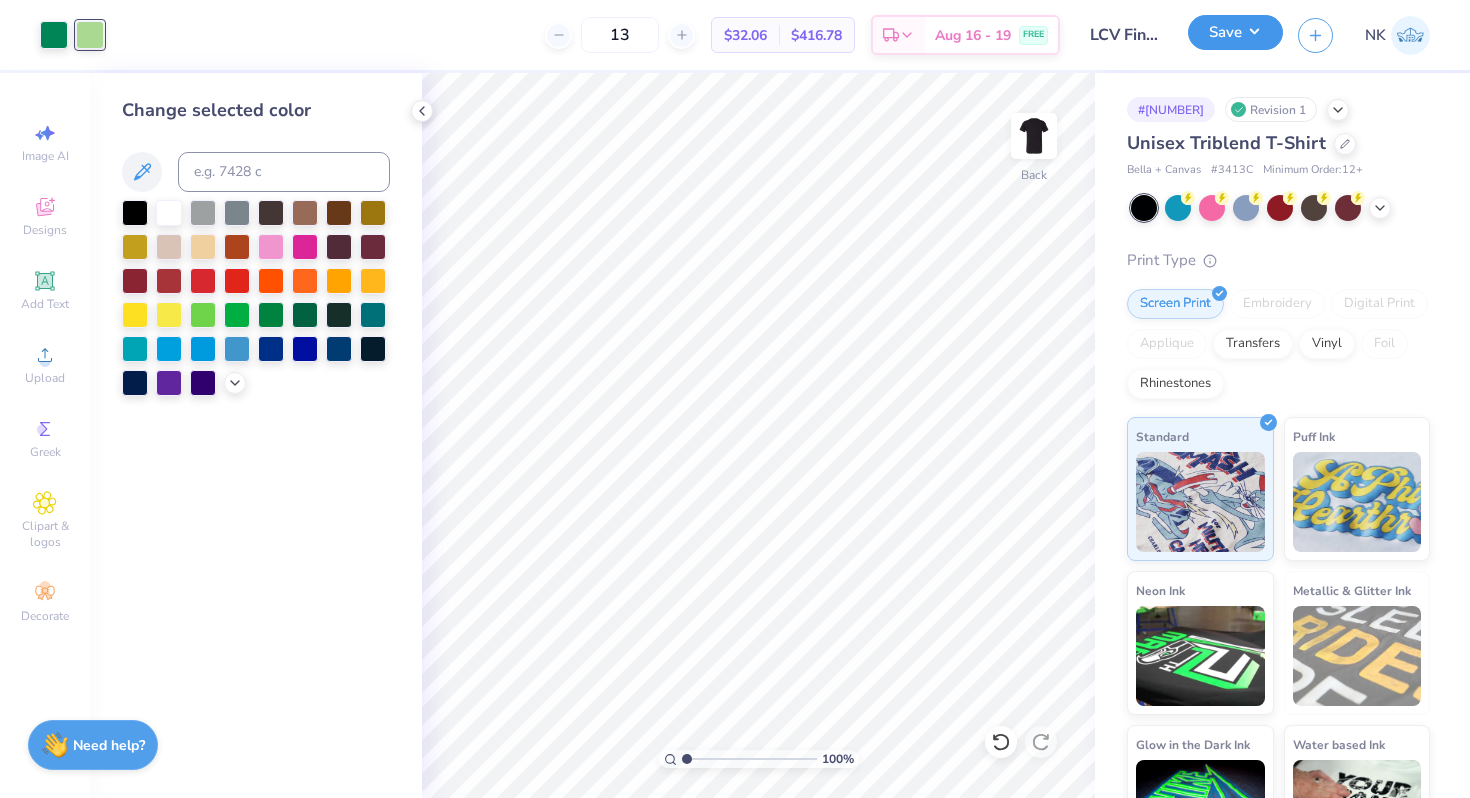 click on "Save" at bounding box center (1235, 32) 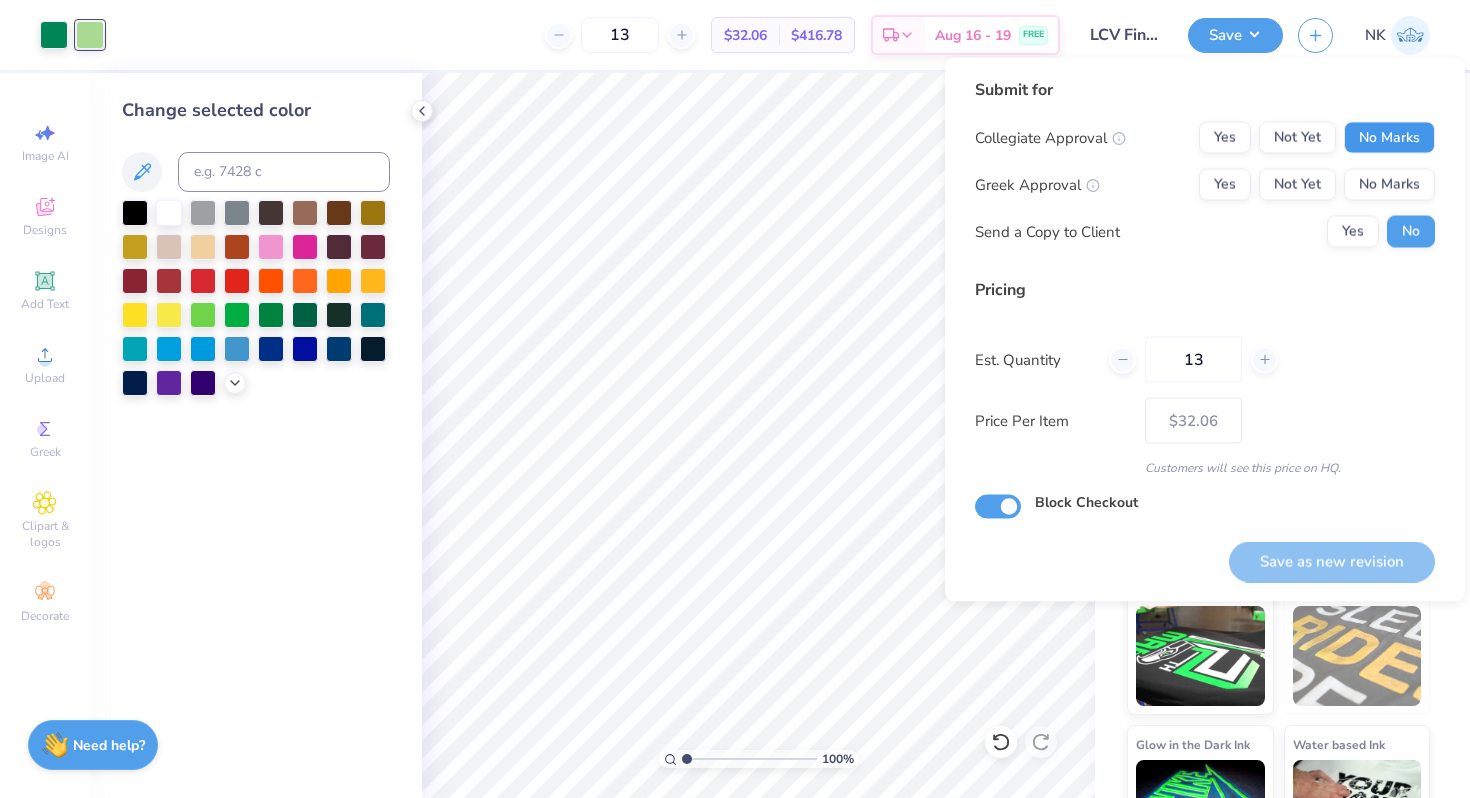 click on "No Marks" at bounding box center (1389, 138) 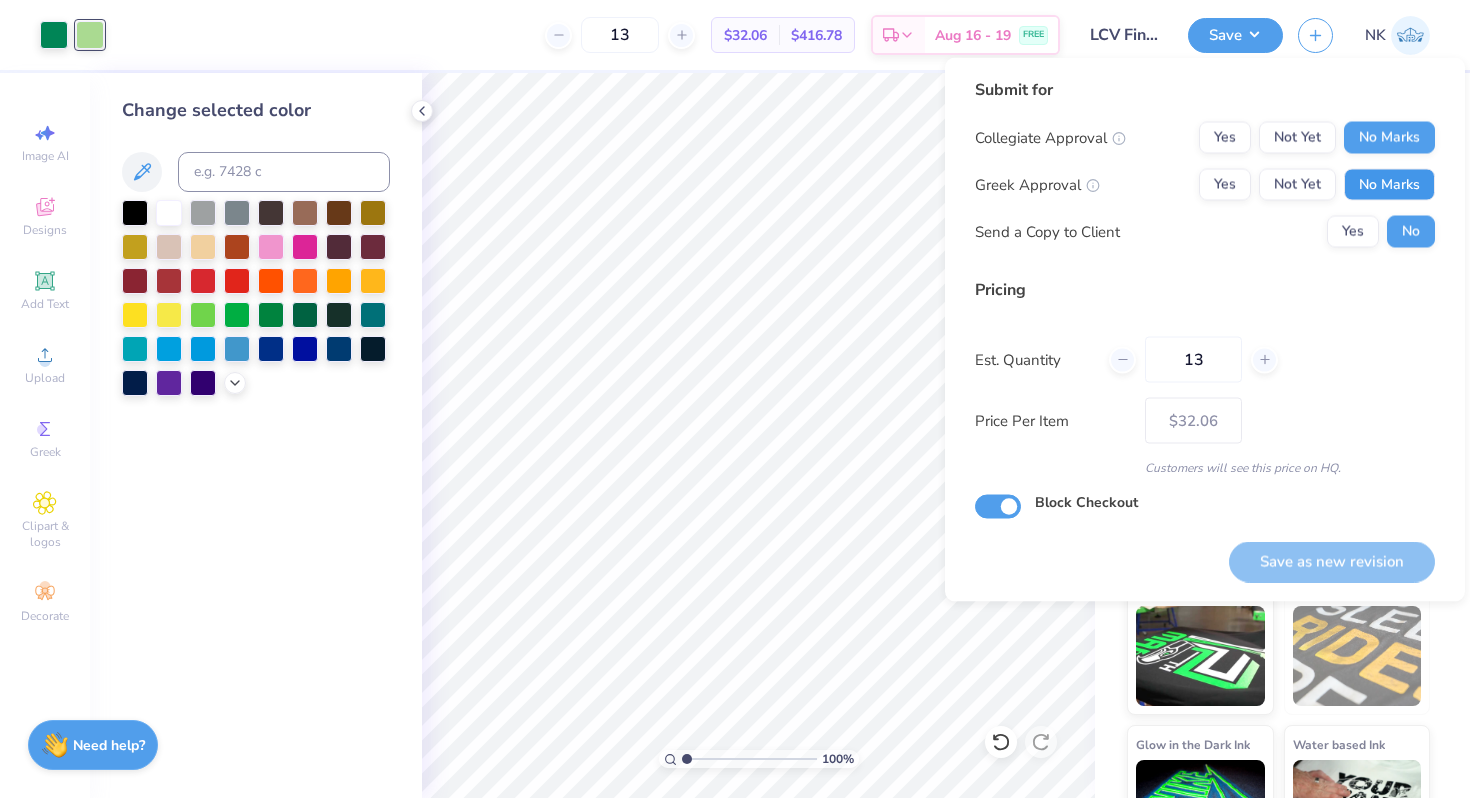 click on "No Marks" at bounding box center [1389, 185] 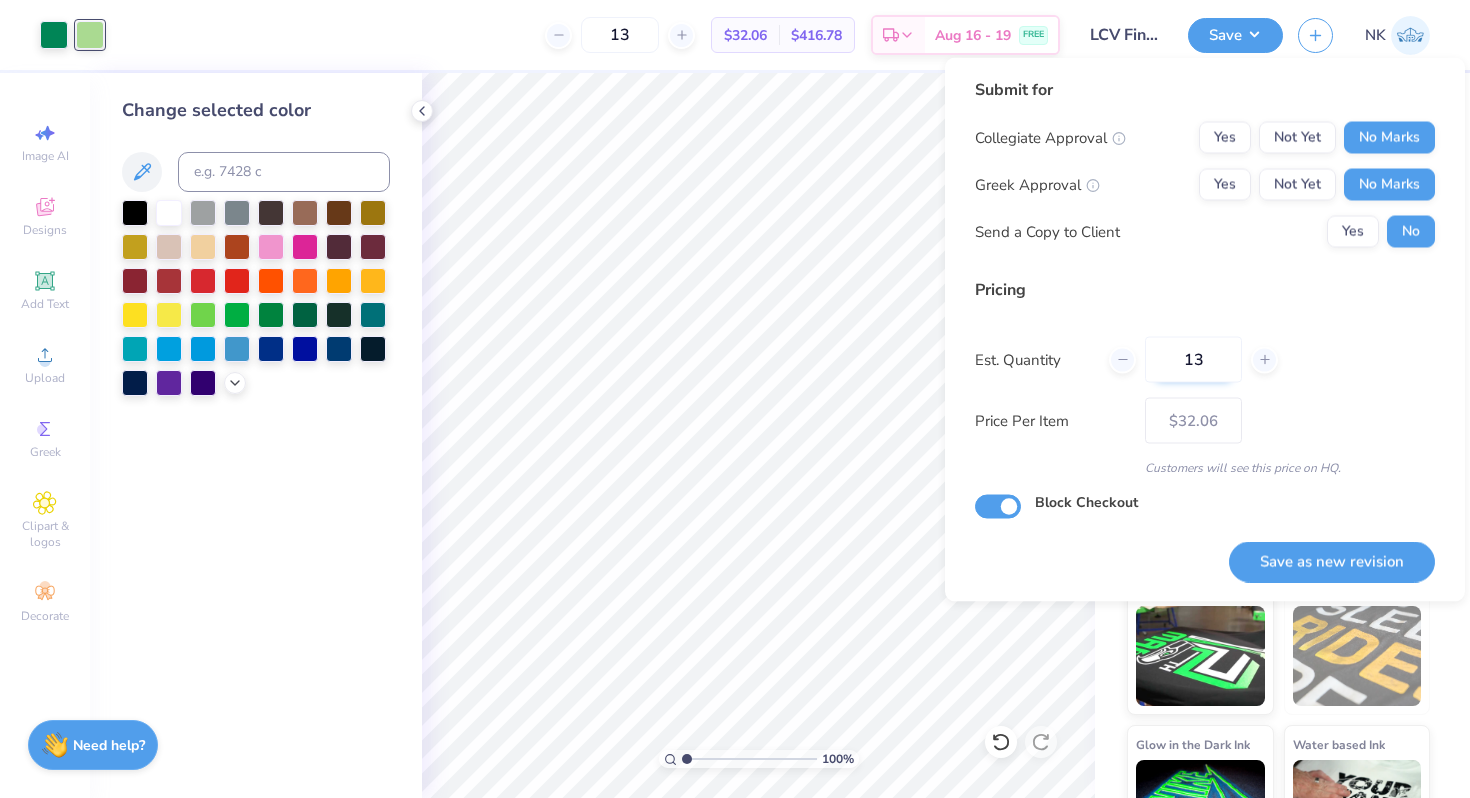 click on "13" at bounding box center (1193, 360) 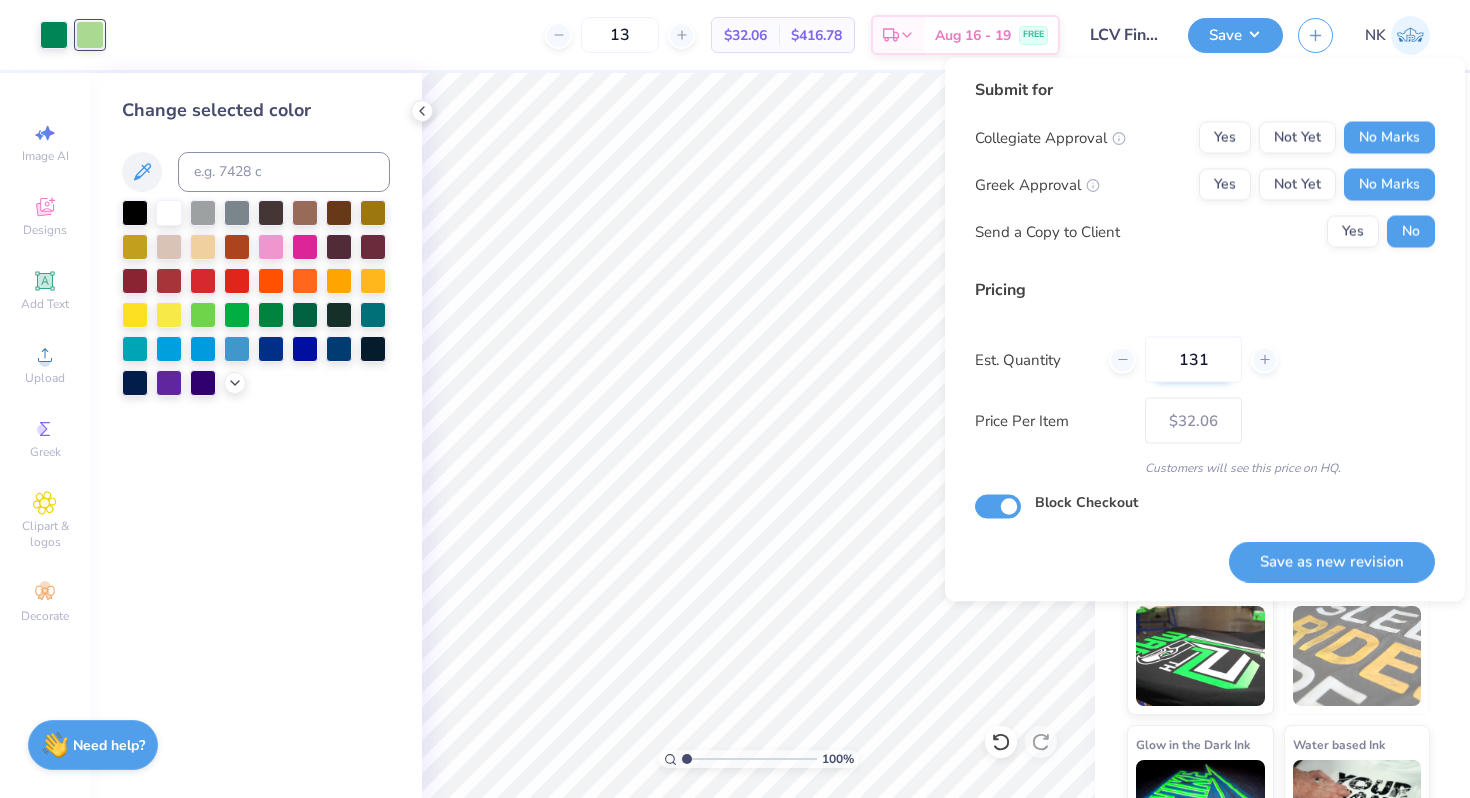 type on "[NUMBER]" 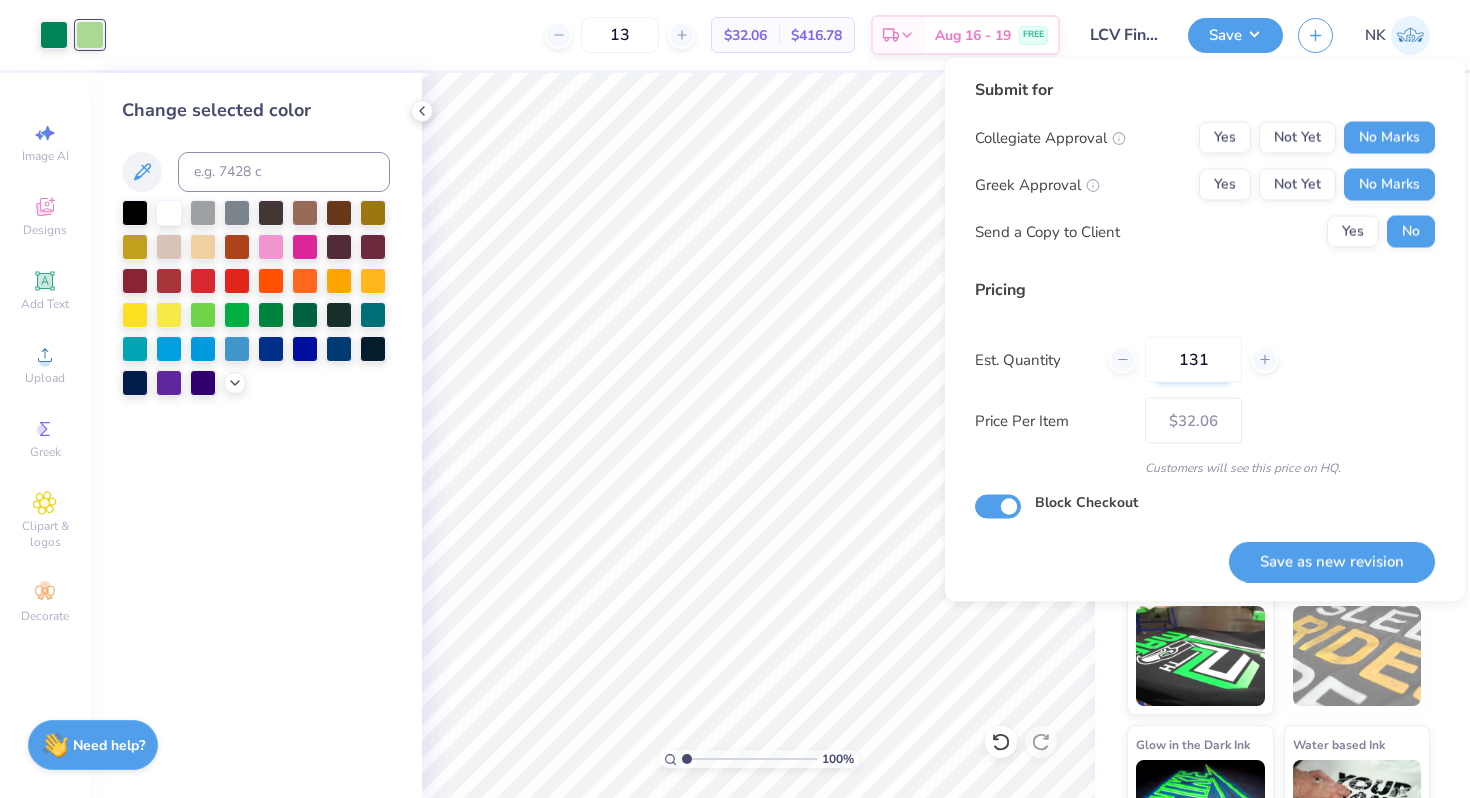 type on "[NUMBER]" 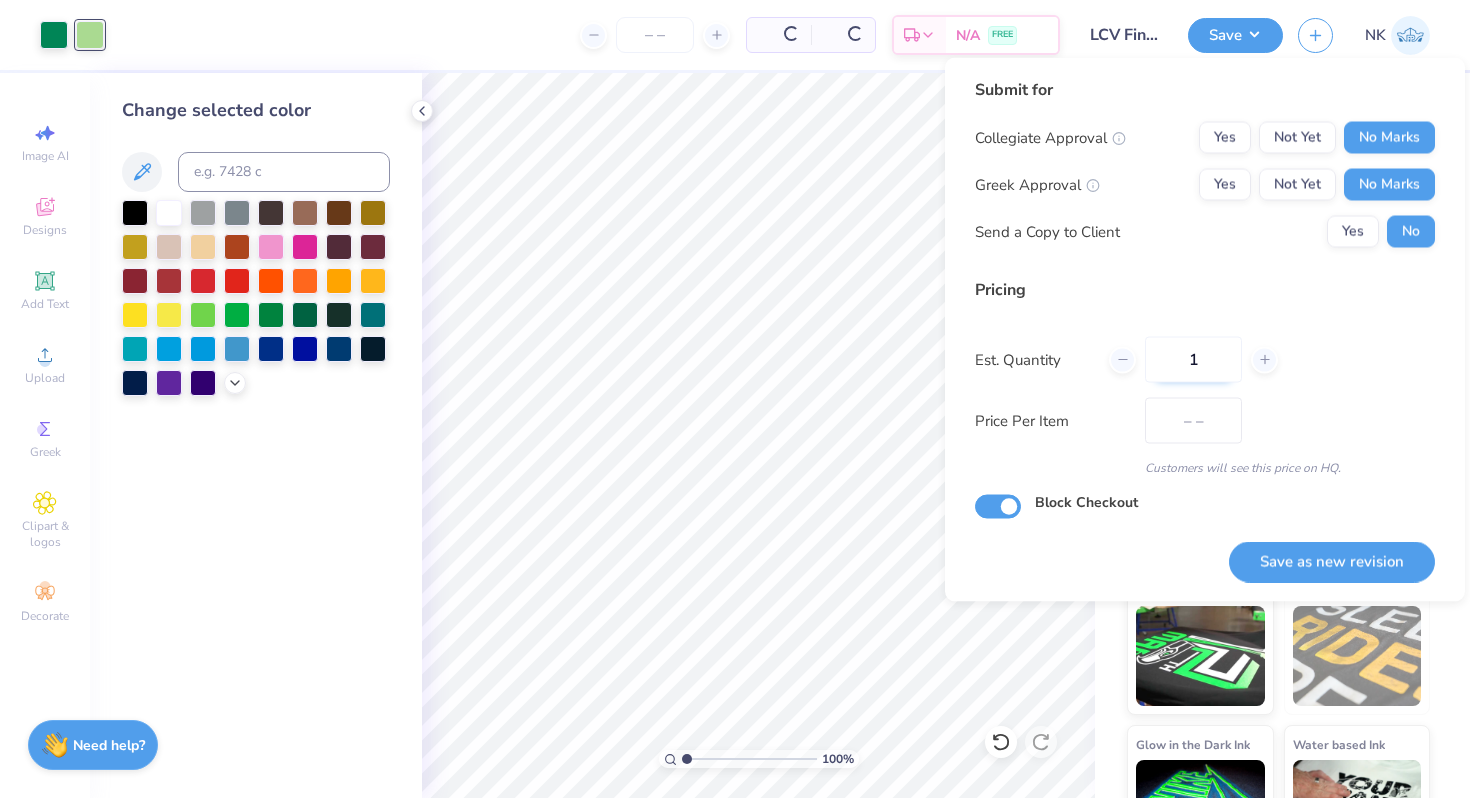 type on "13" 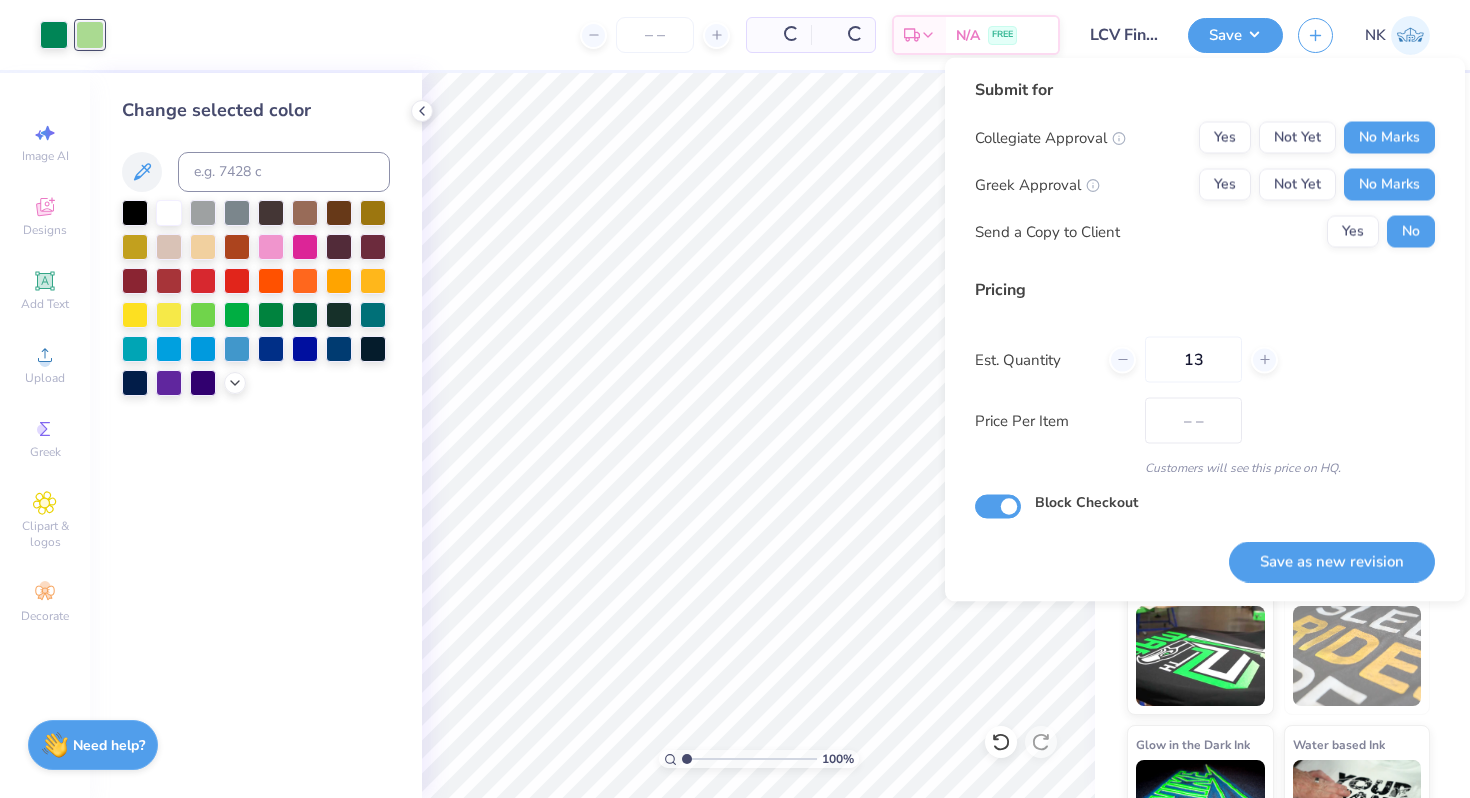 type on "13" 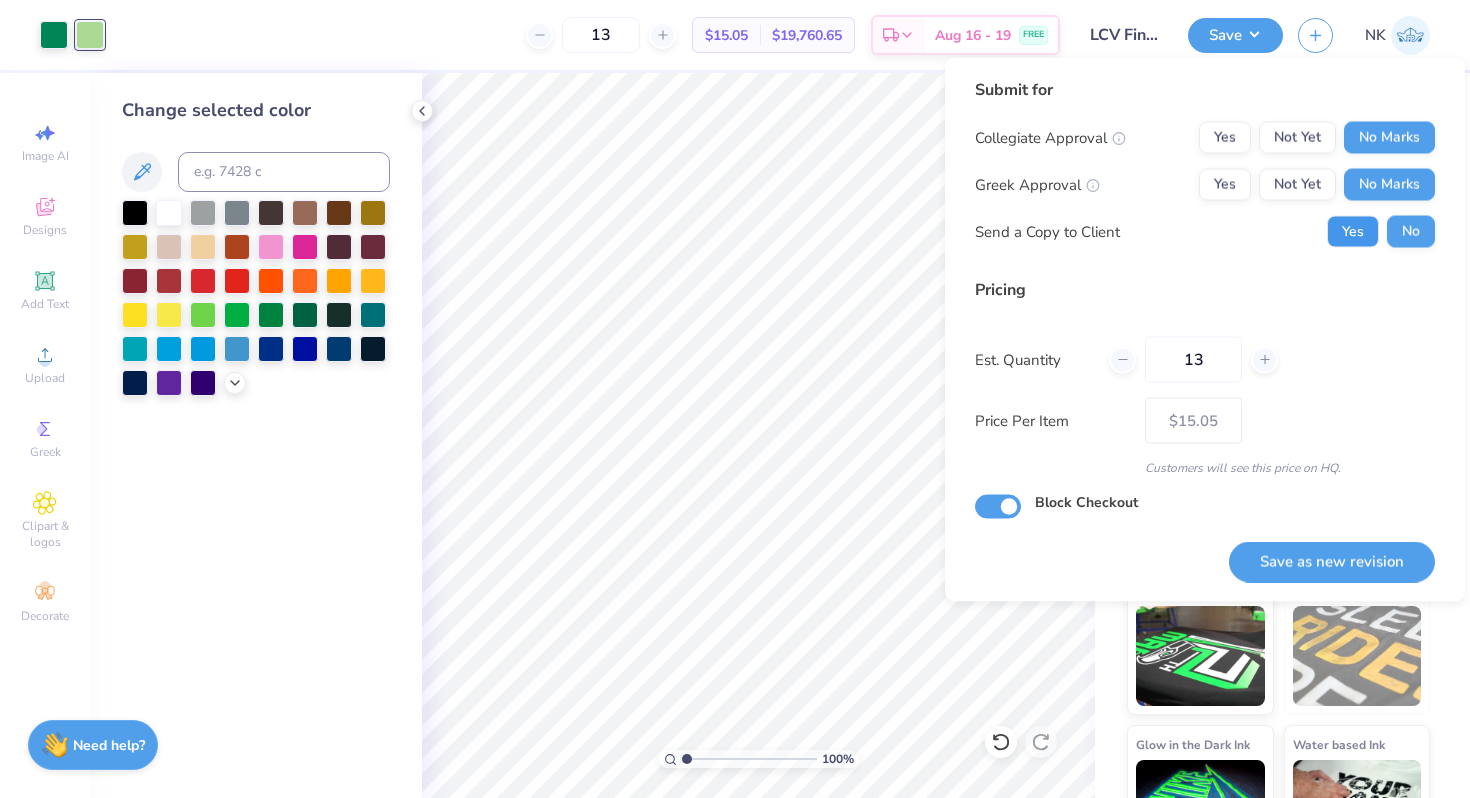 click on "Yes" at bounding box center (1353, 232) 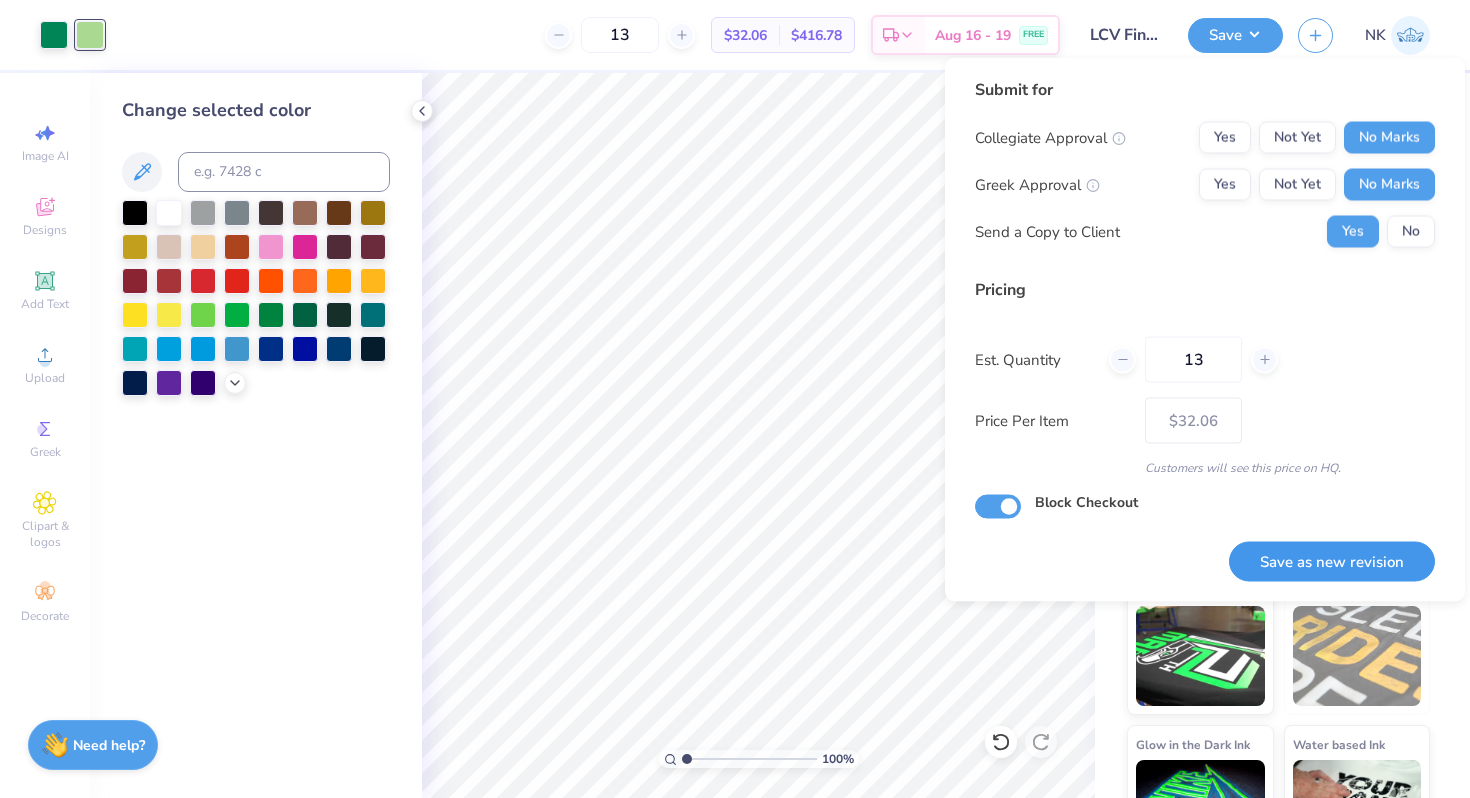 click on "Save as new revision" at bounding box center [1332, 561] 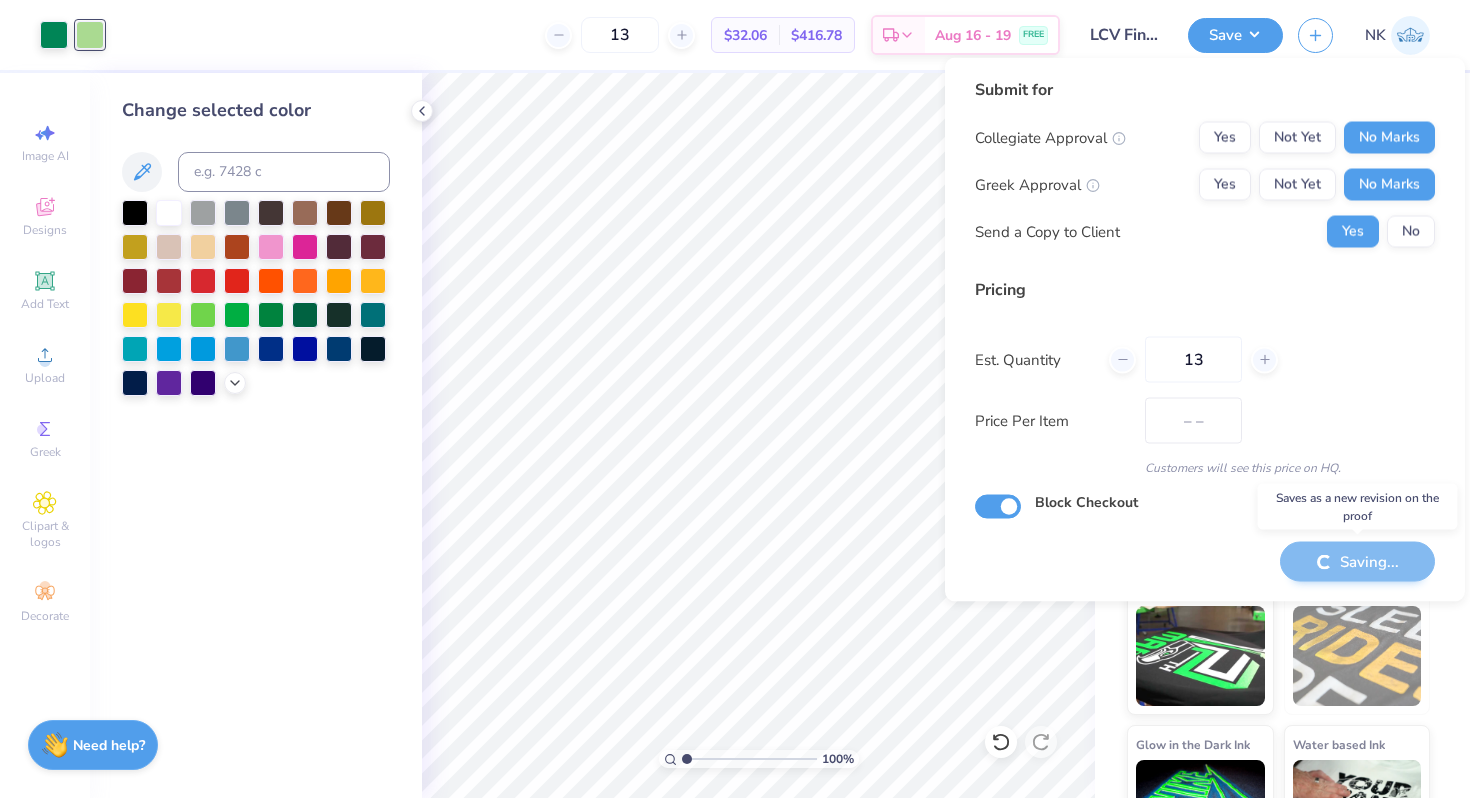 type on "$32.06" 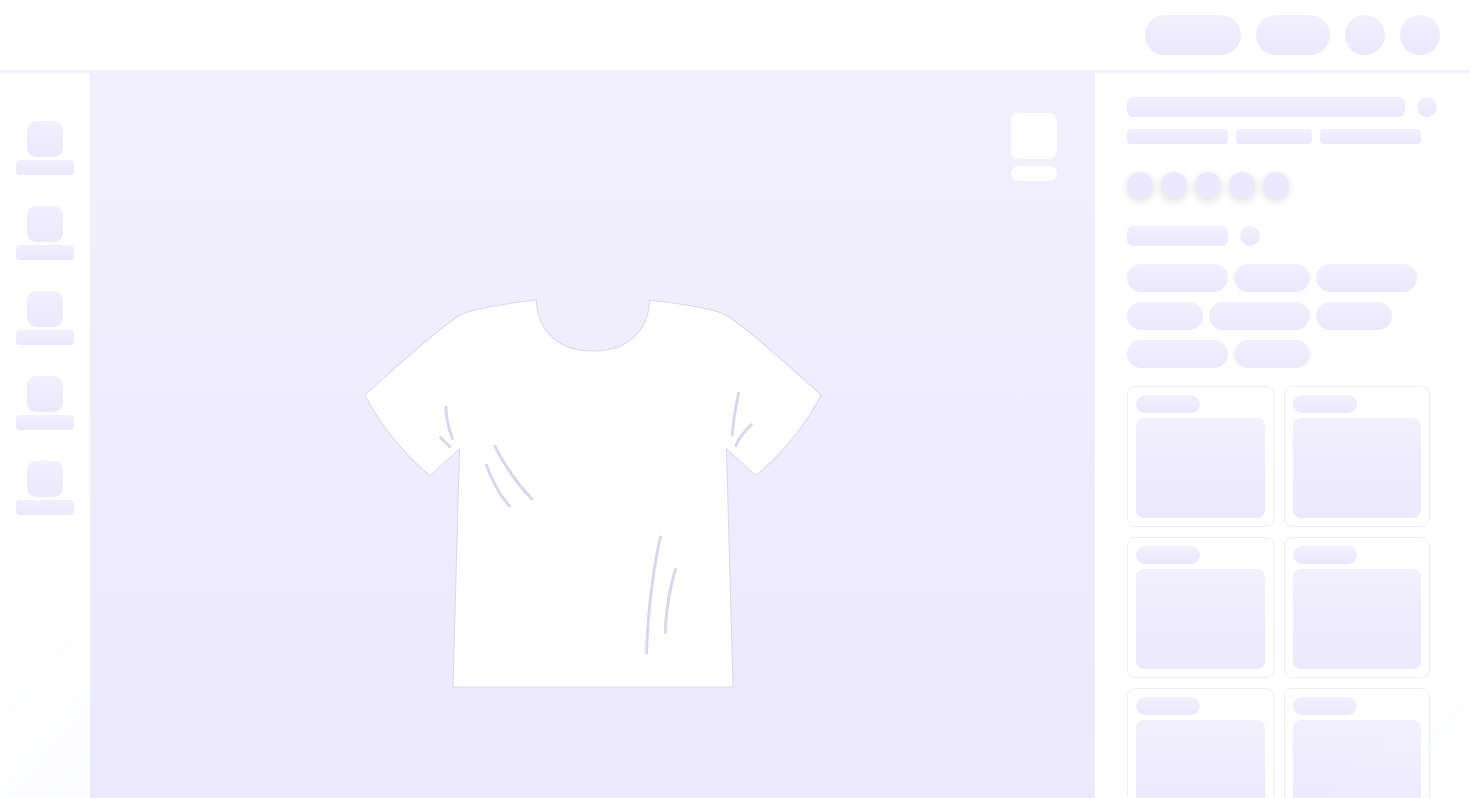 scroll, scrollTop: 0, scrollLeft: 0, axis: both 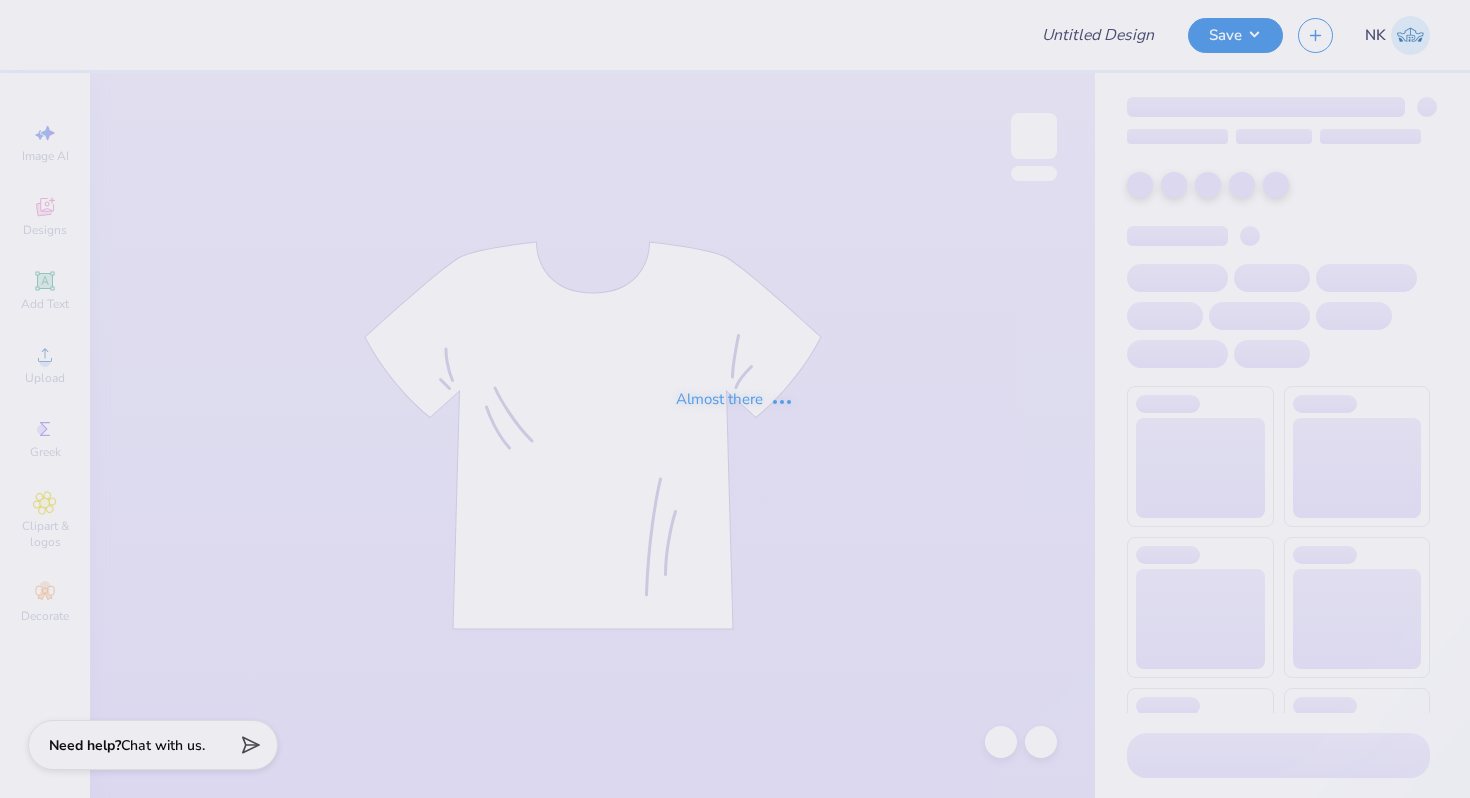 type on "LCV Finance Shirts" 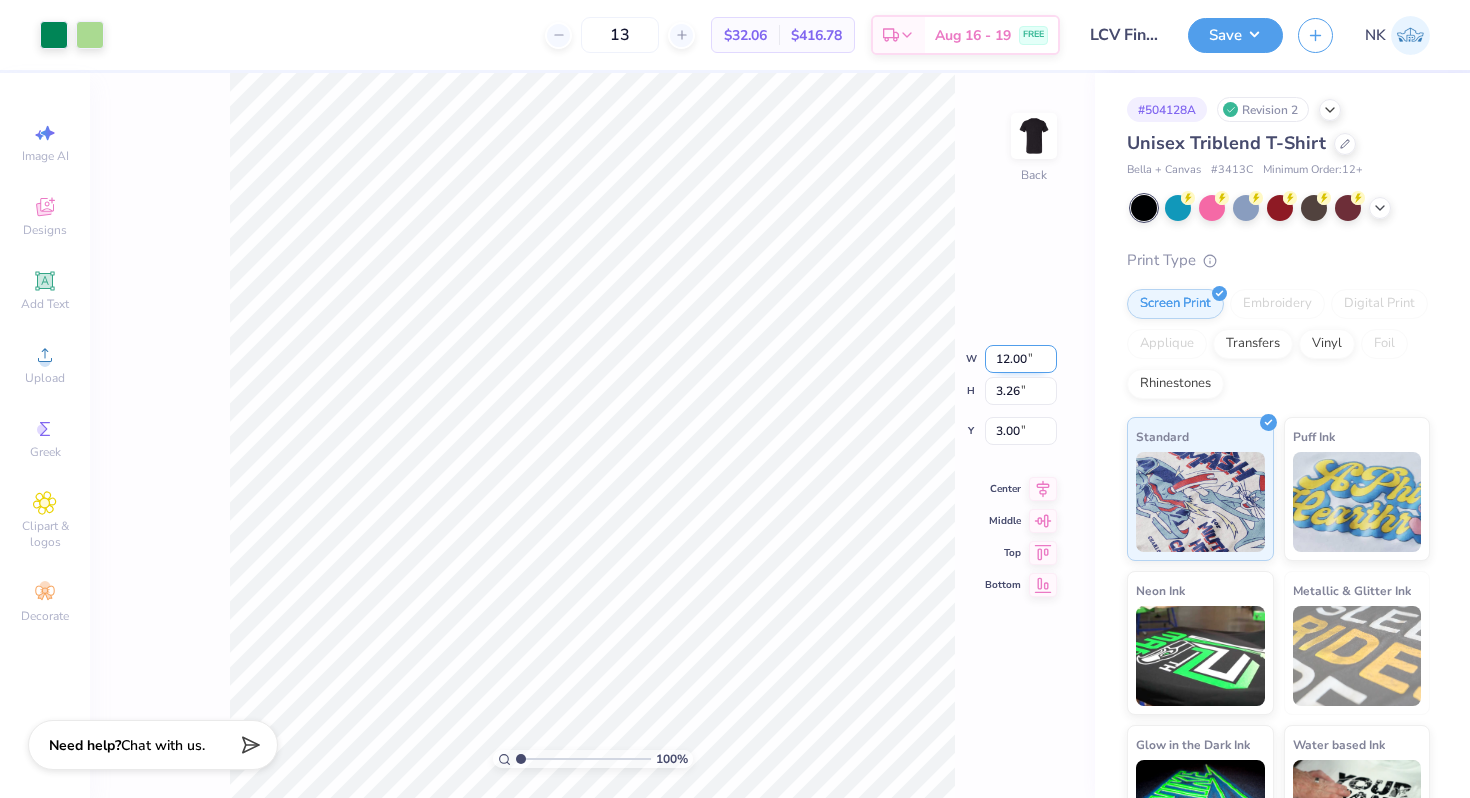 click on "12.00" at bounding box center (1021, 359) 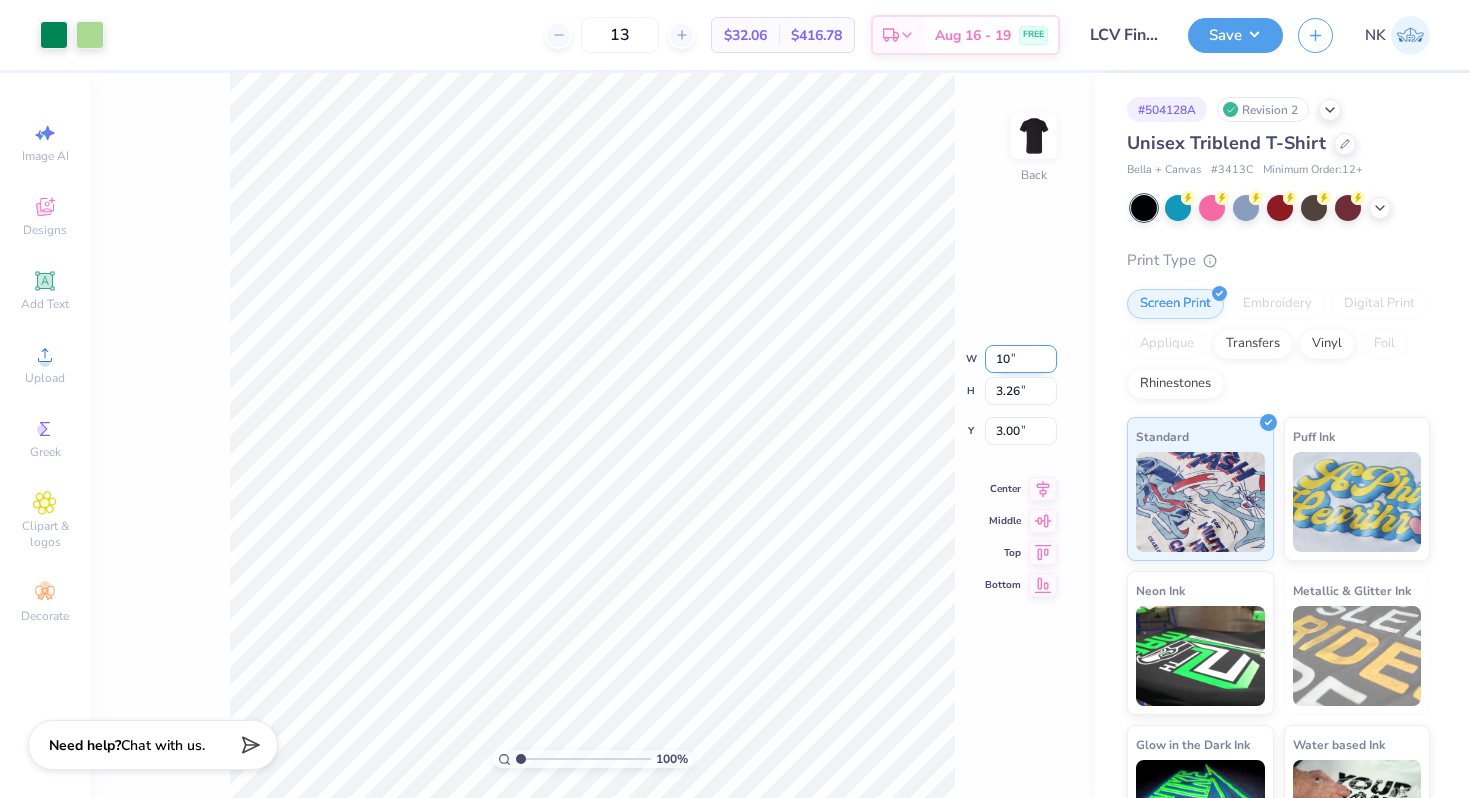 type on "10" 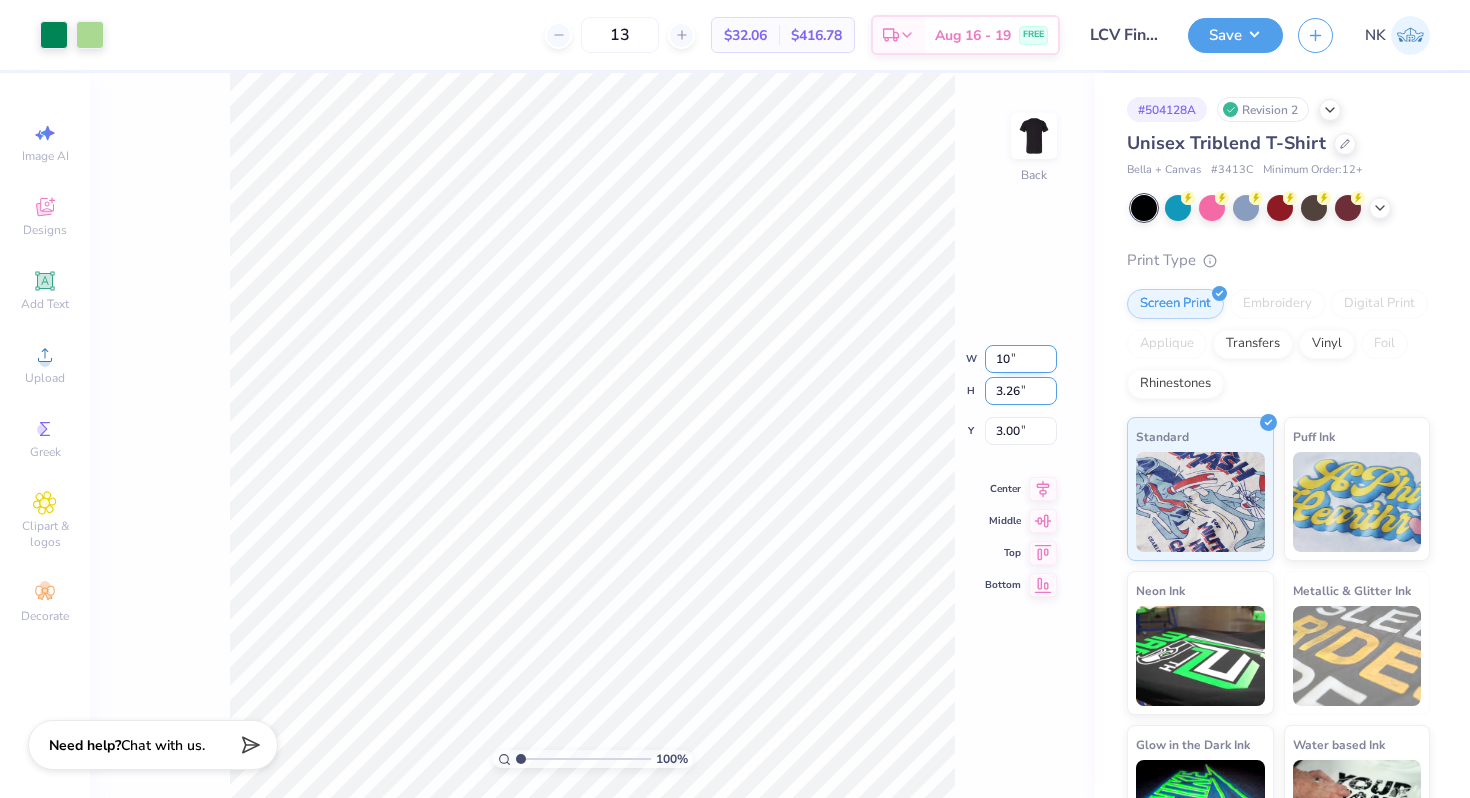 type on "2.71" 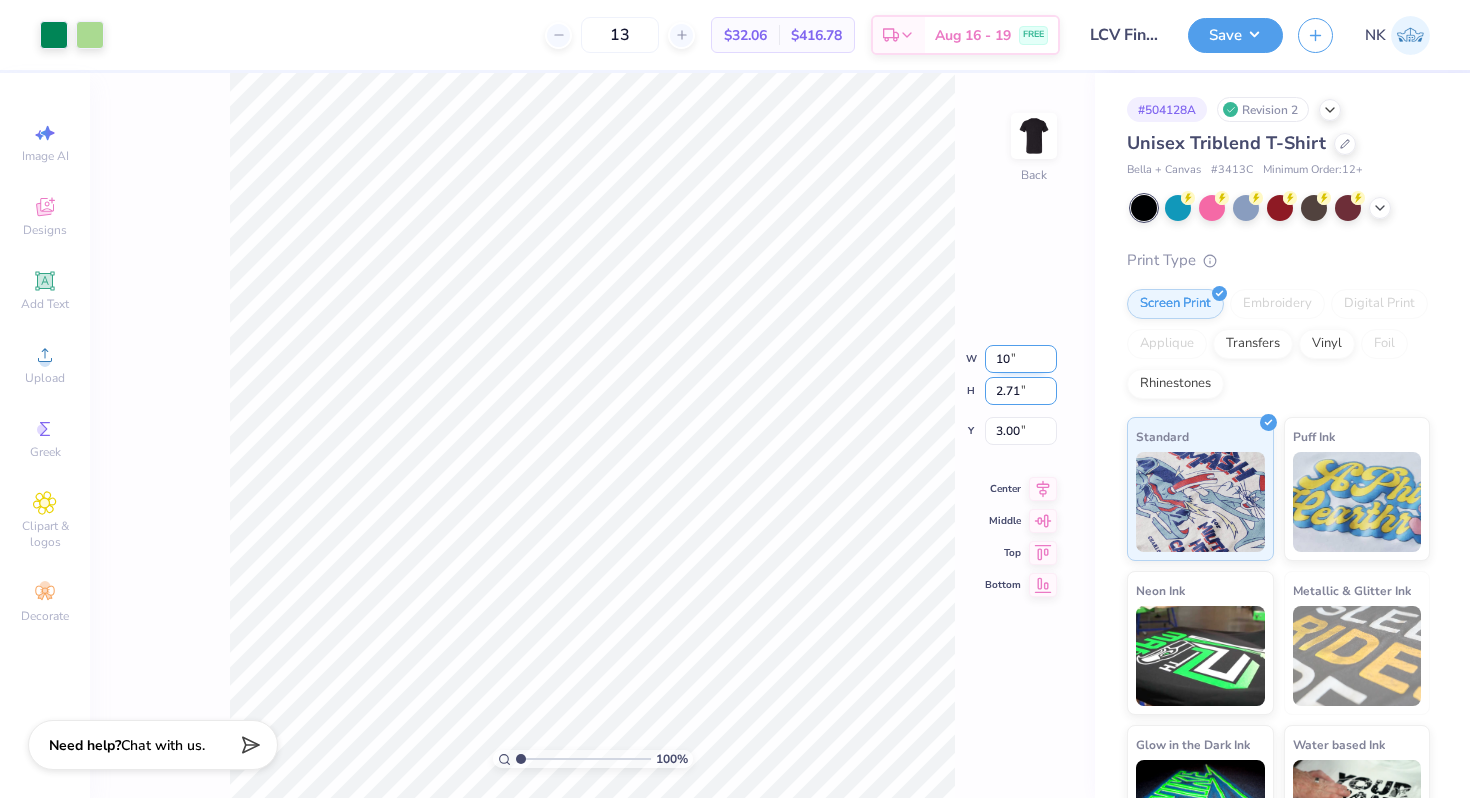 type on "10.00" 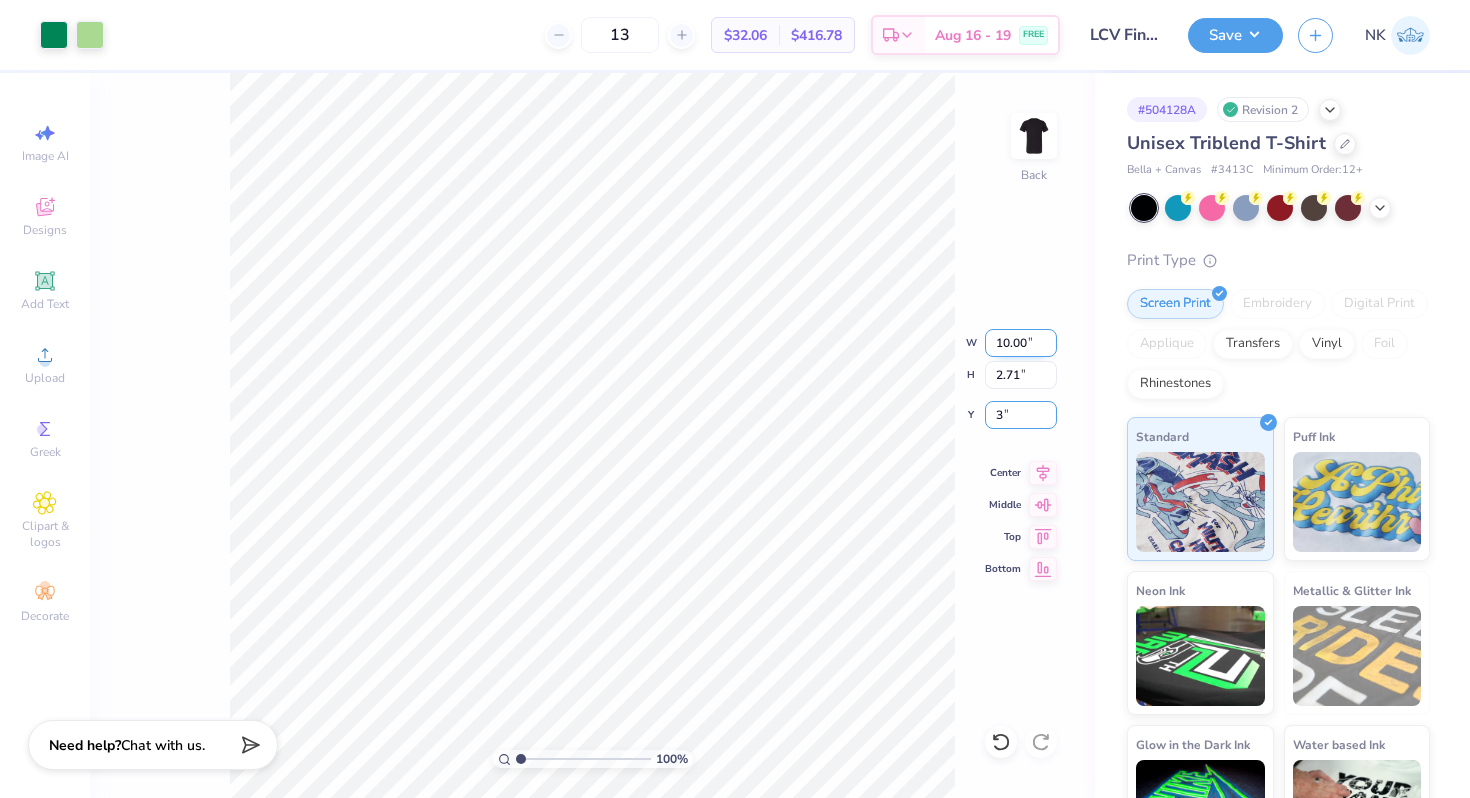 type on "3.00" 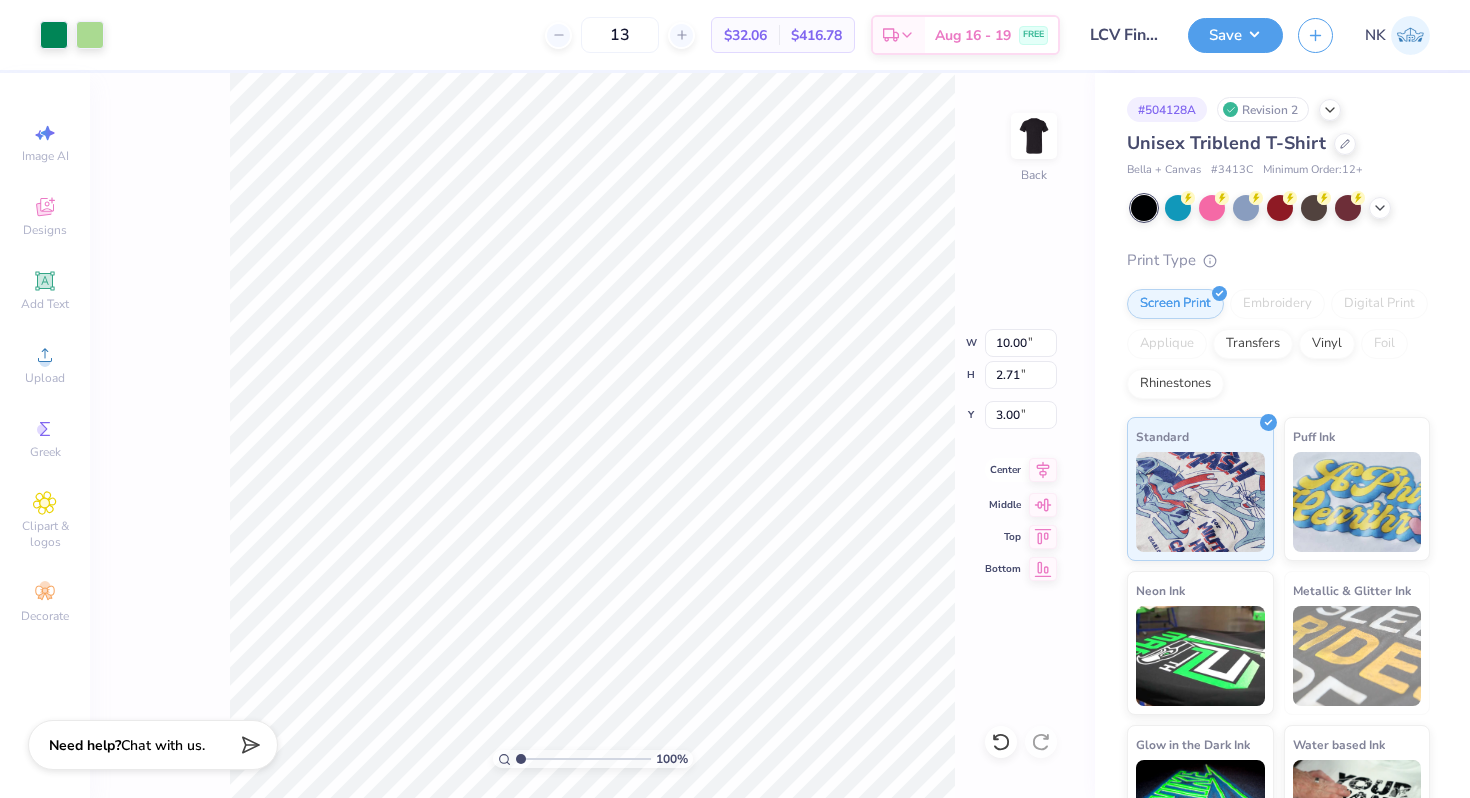 click 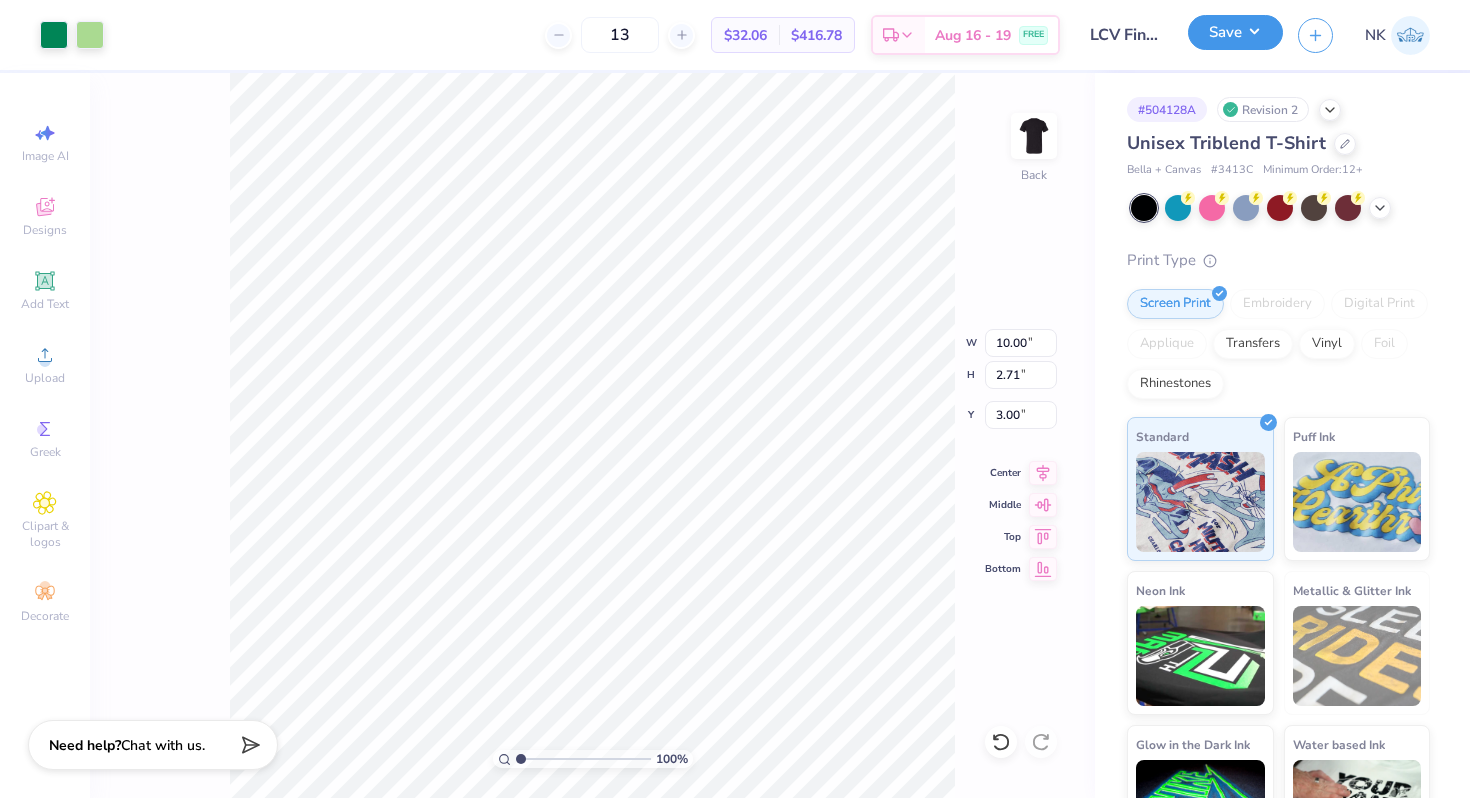 click on "Save" at bounding box center [1235, 32] 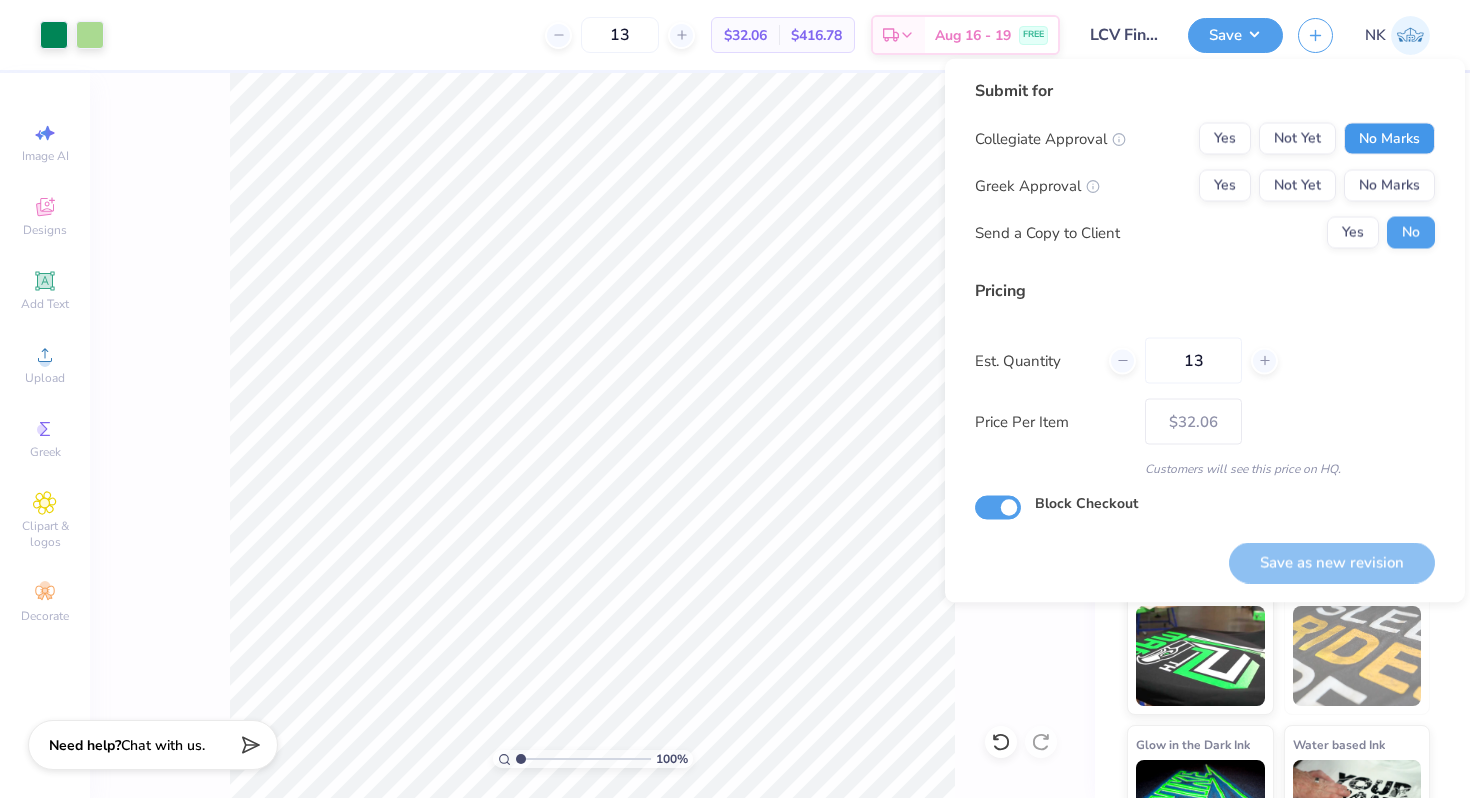 click on "No Marks" at bounding box center (1389, 139) 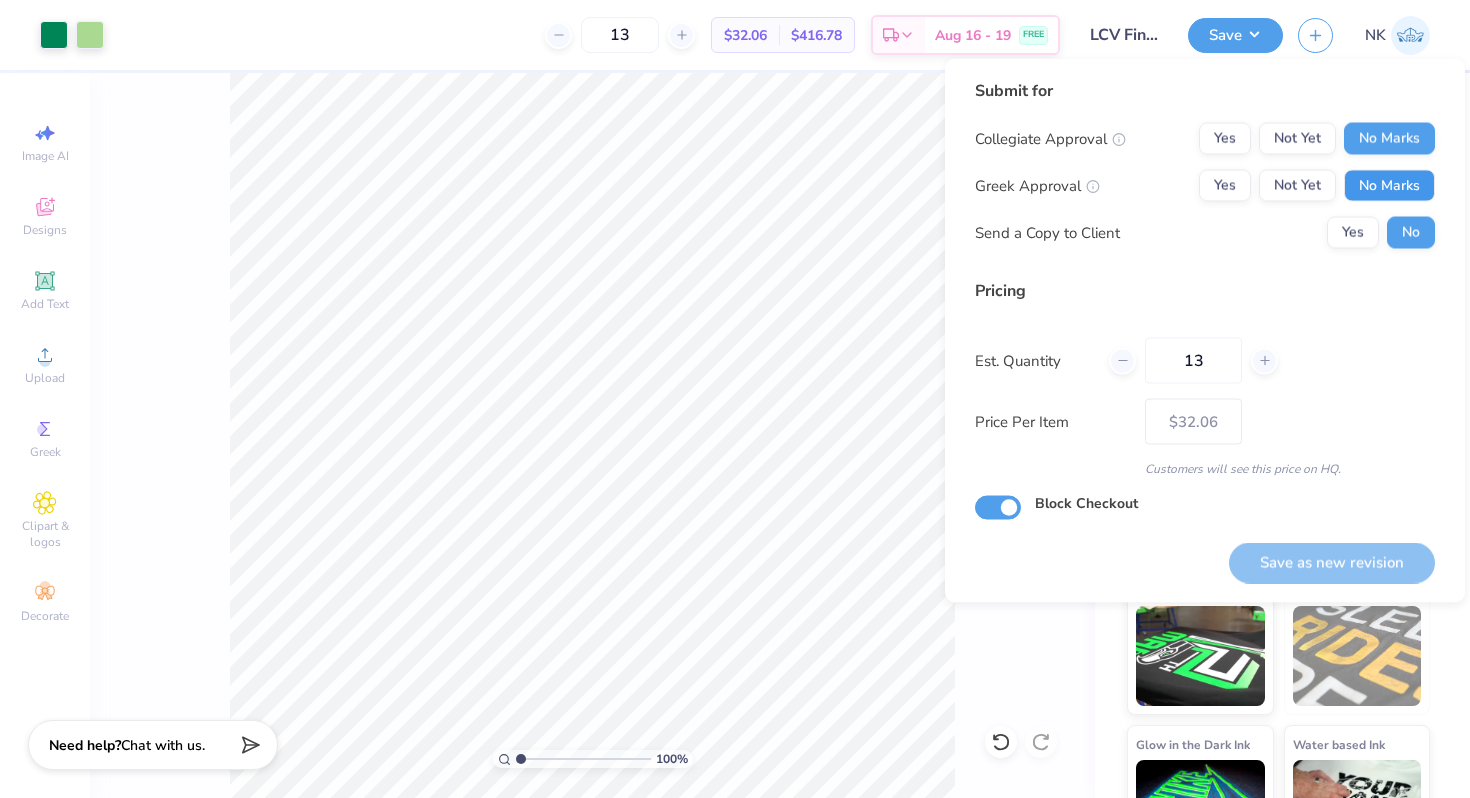 click on "No Marks" at bounding box center (1389, 186) 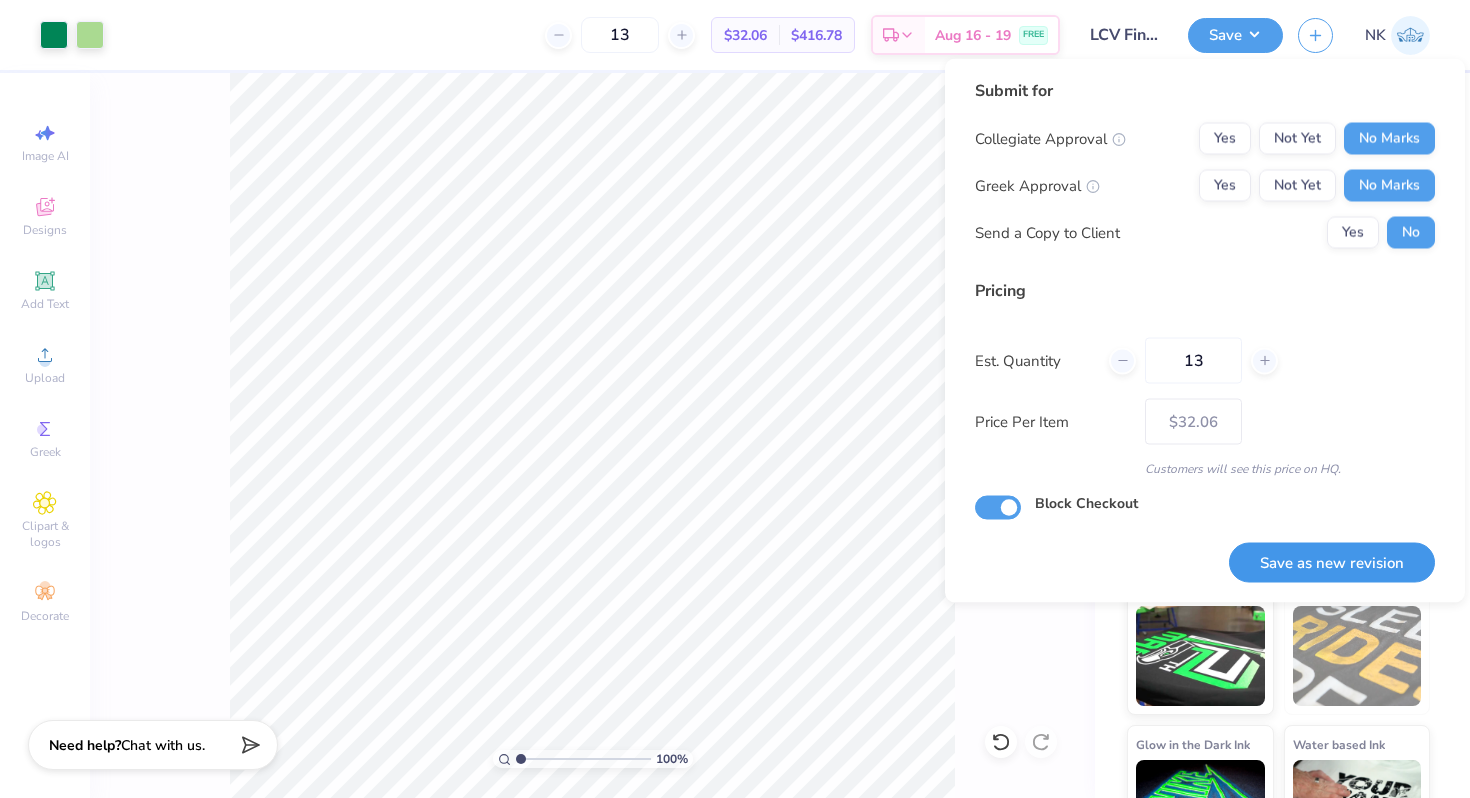 click on "Save as new revision" at bounding box center (1332, 562) 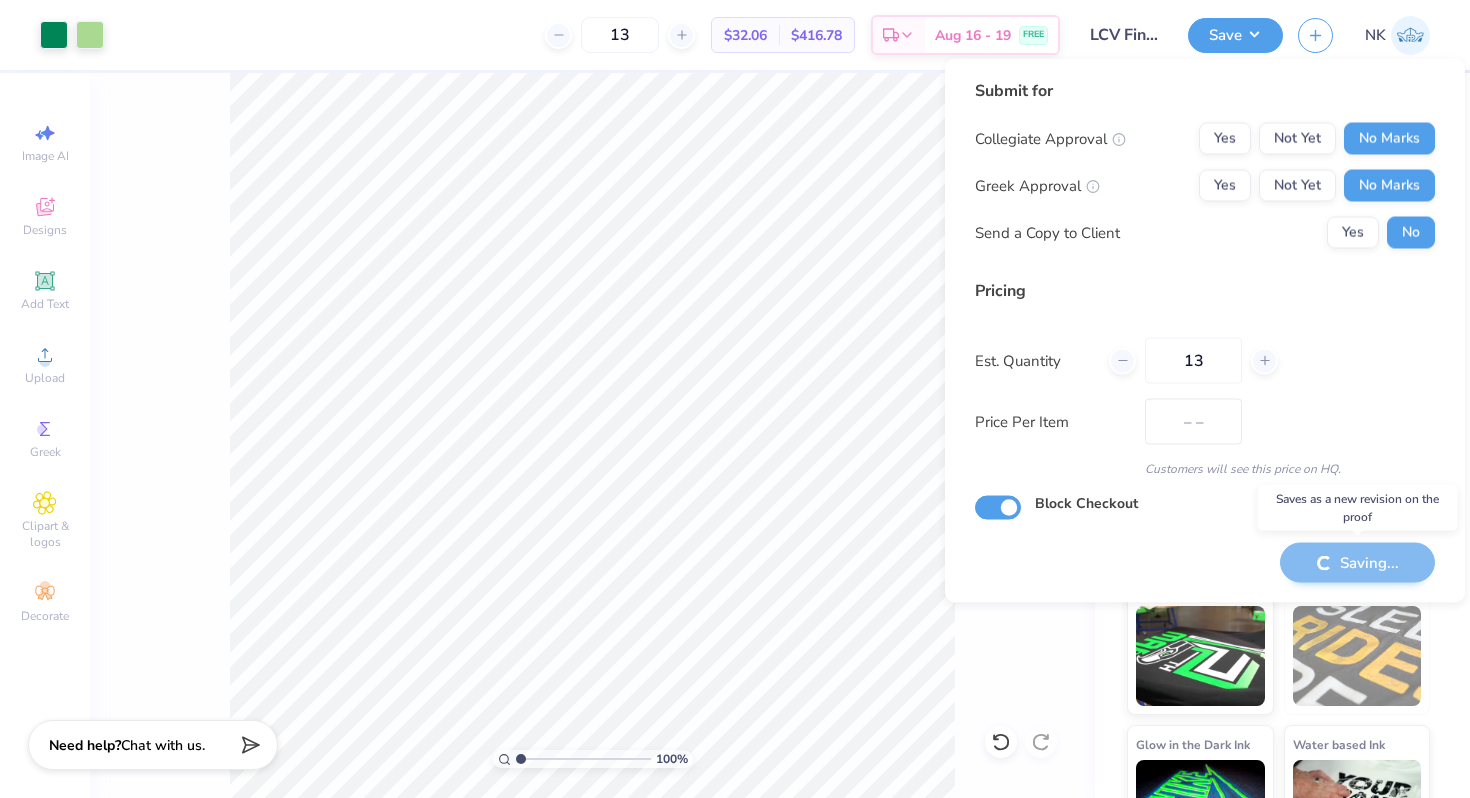 type on "$32.06" 